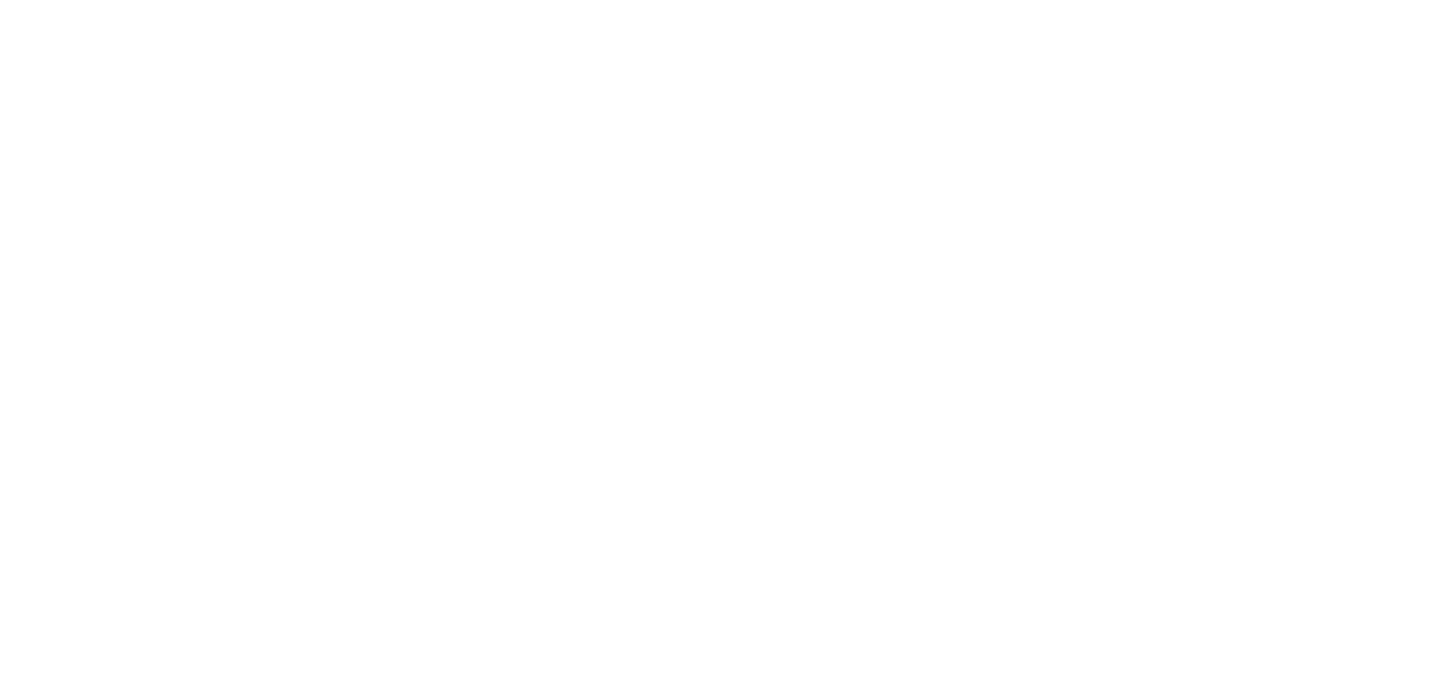 scroll, scrollTop: 0, scrollLeft: 0, axis: both 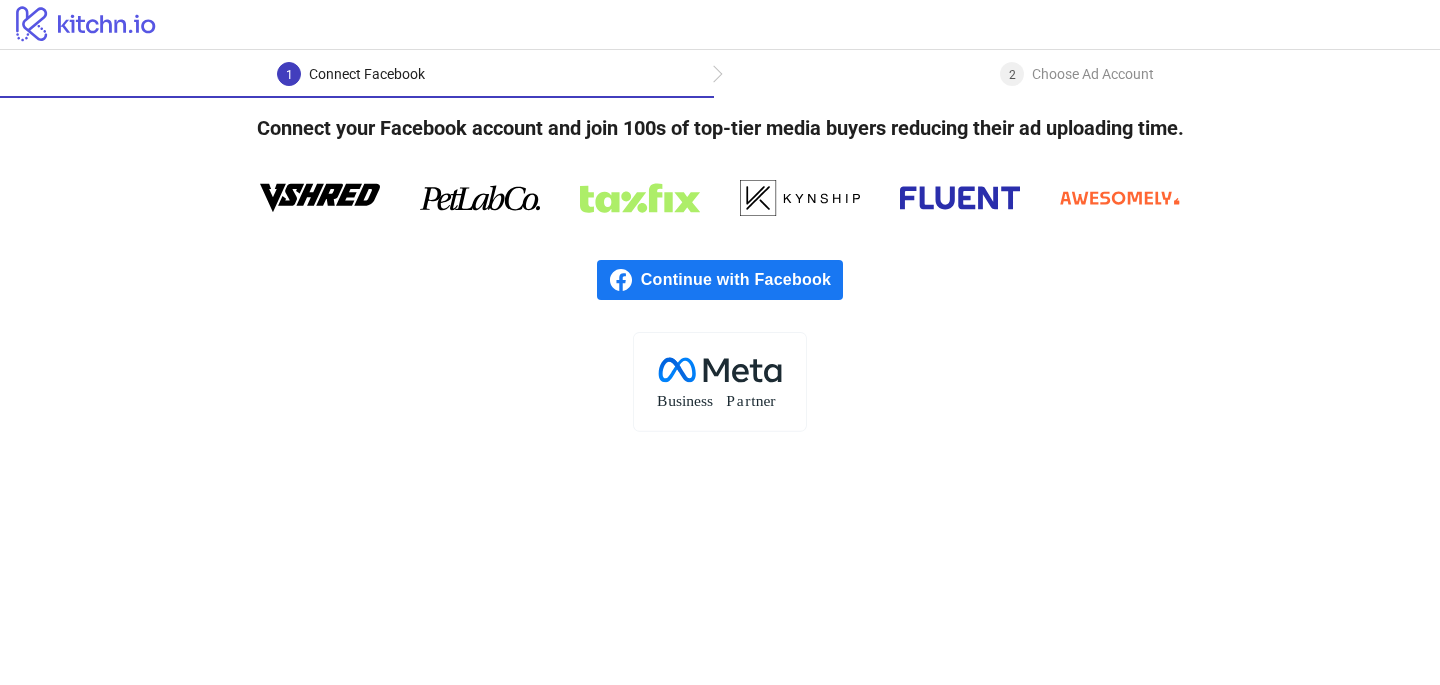 click on "Continue with Facebook" at bounding box center [742, 280] 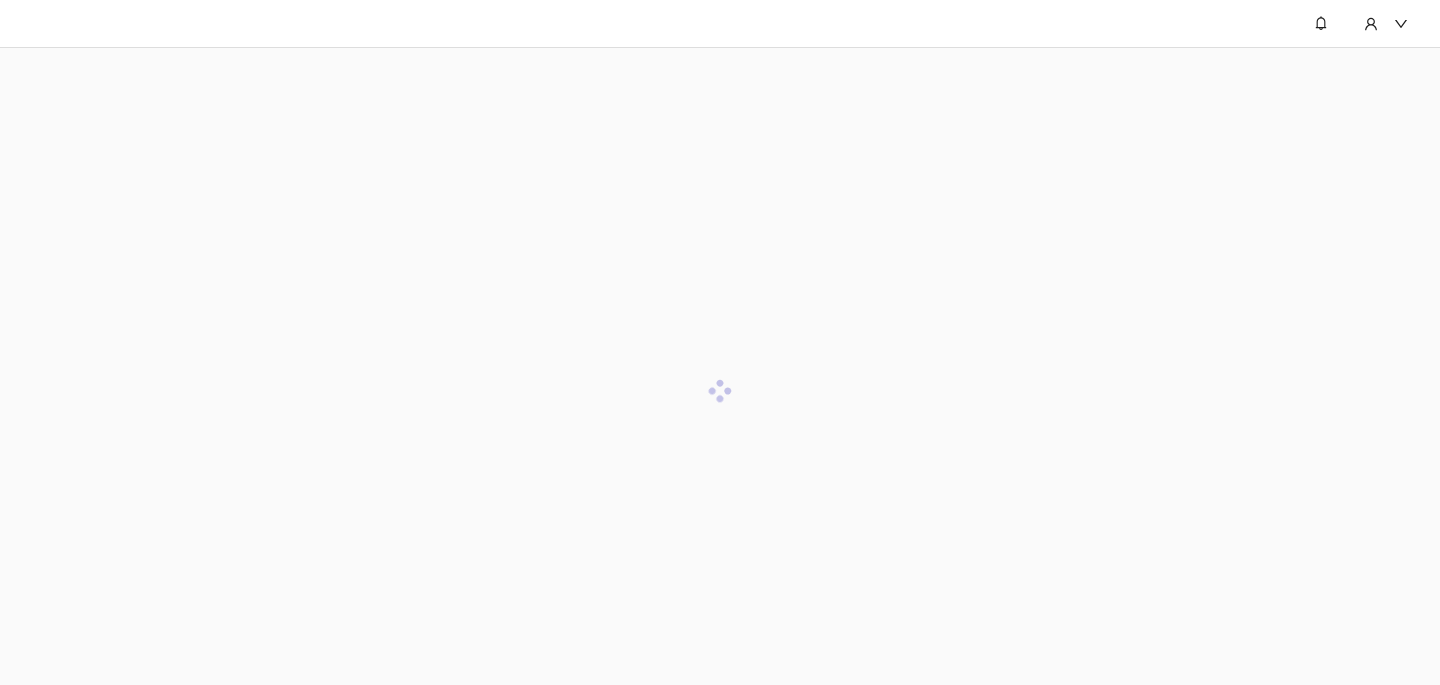 scroll, scrollTop: 0, scrollLeft: 0, axis: both 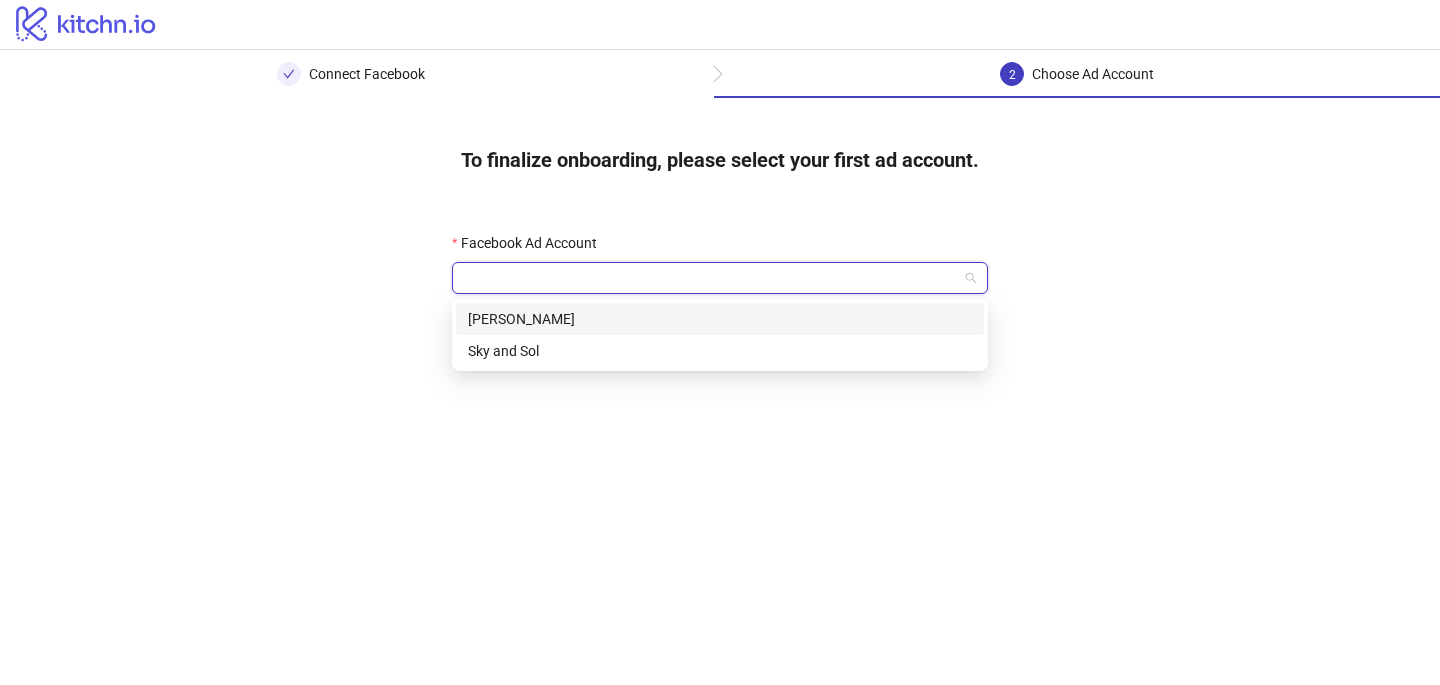 click on "Facebook Ad Account" at bounding box center (711, 278) 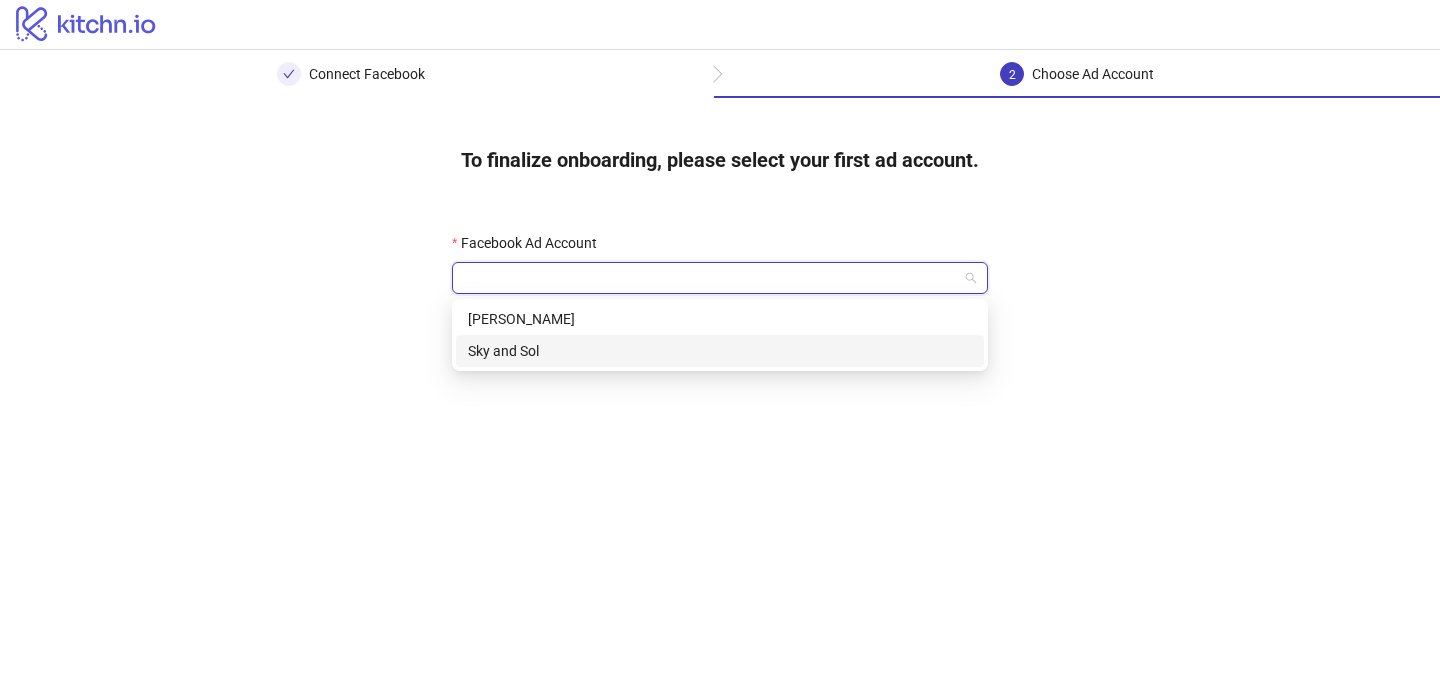 click on "Sky and Sol" at bounding box center [720, 351] 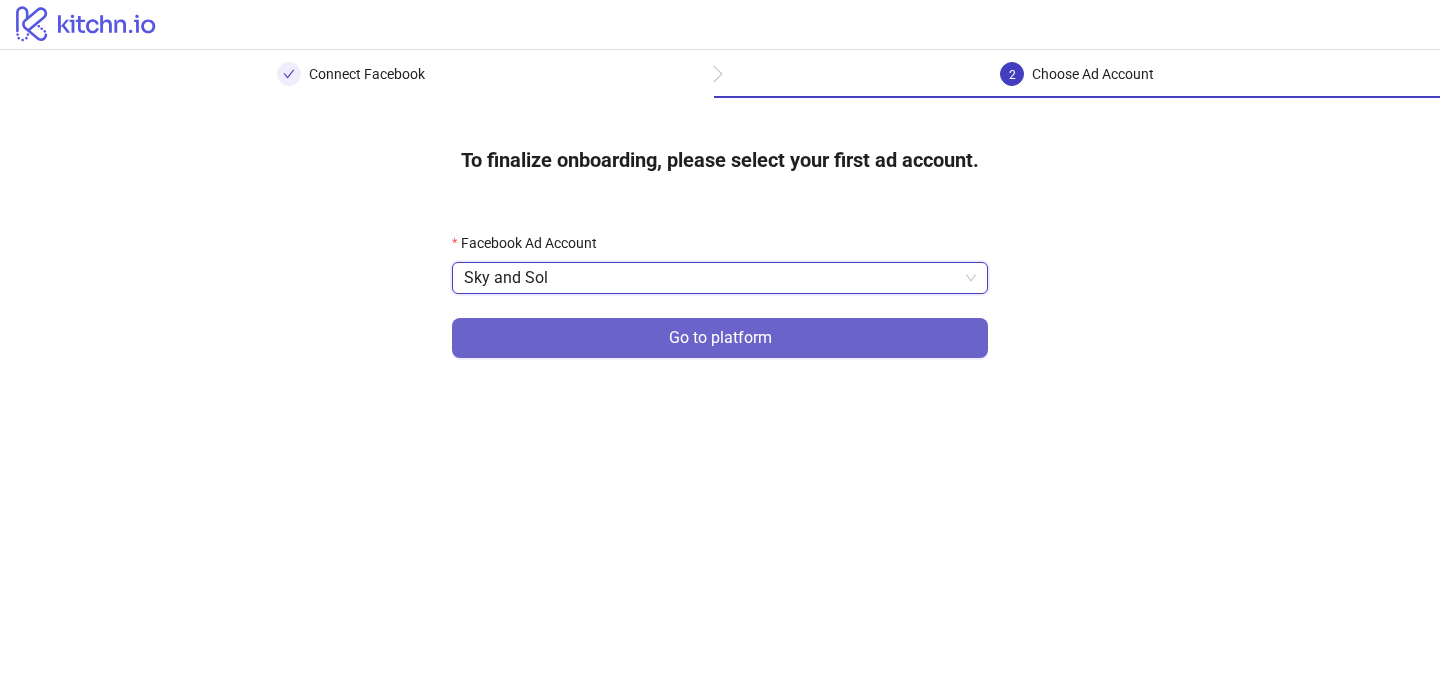 click on "Go to platform" at bounding box center (720, 338) 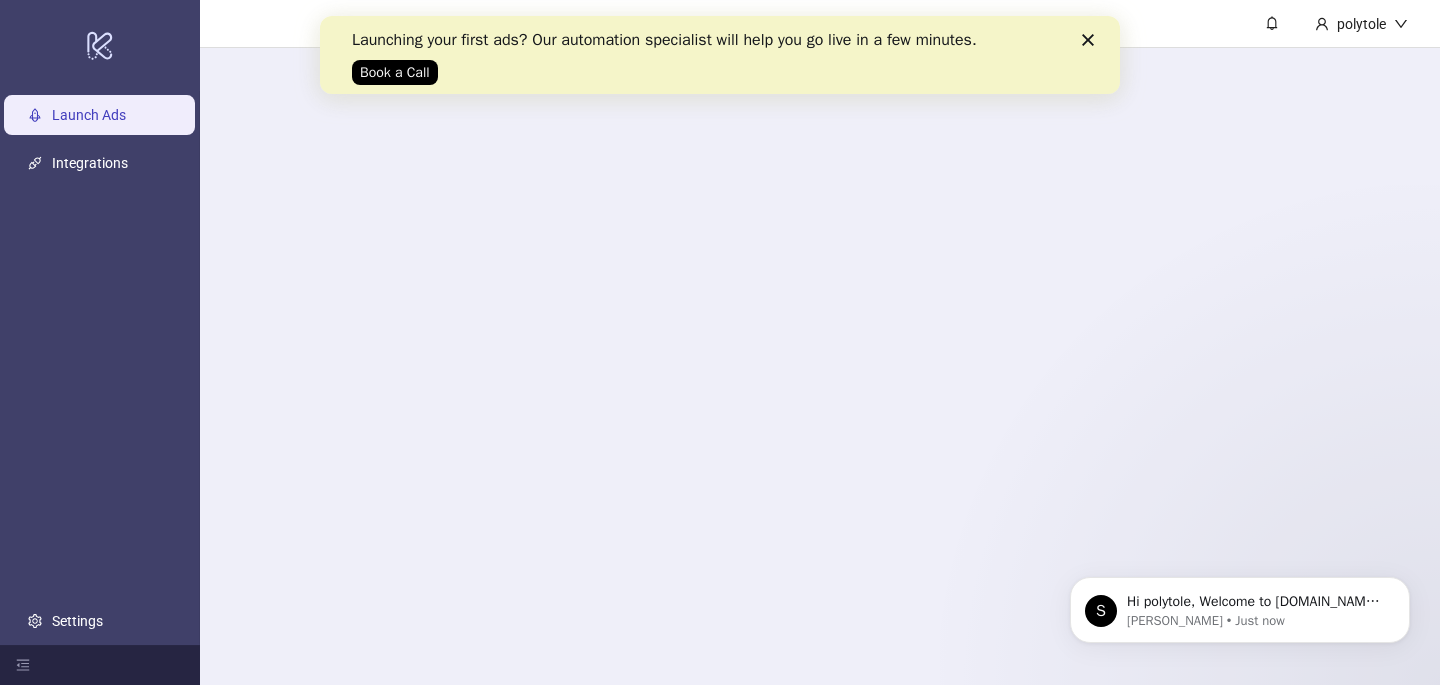 scroll, scrollTop: 0, scrollLeft: 0, axis: both 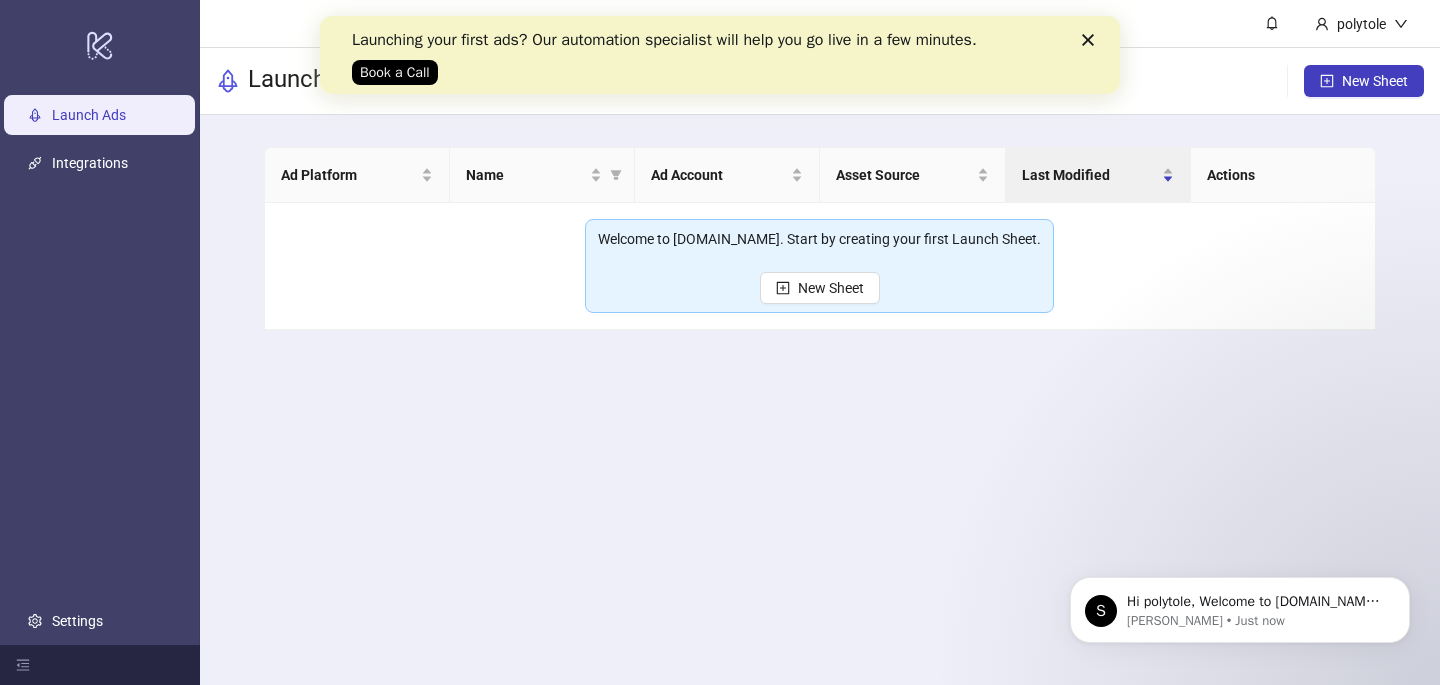 click 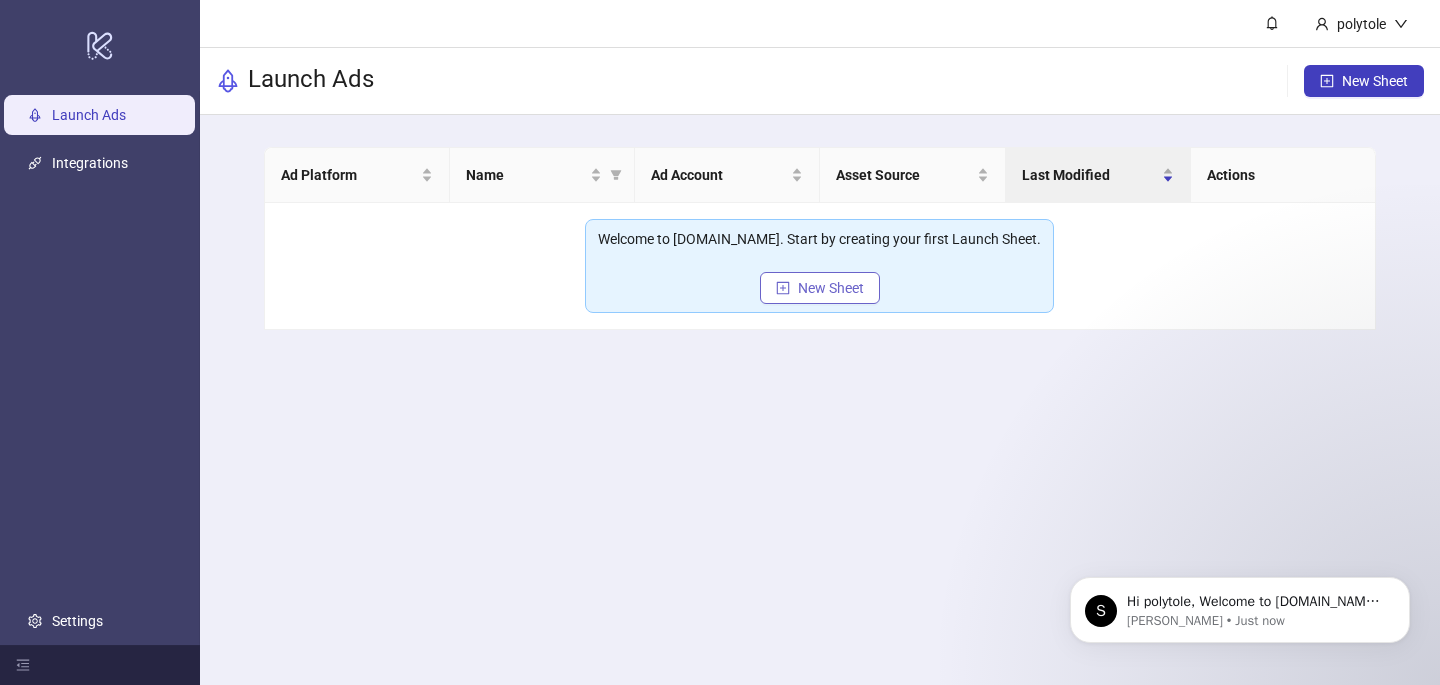 click on "New Sheet" at bounding box center (831, 288) 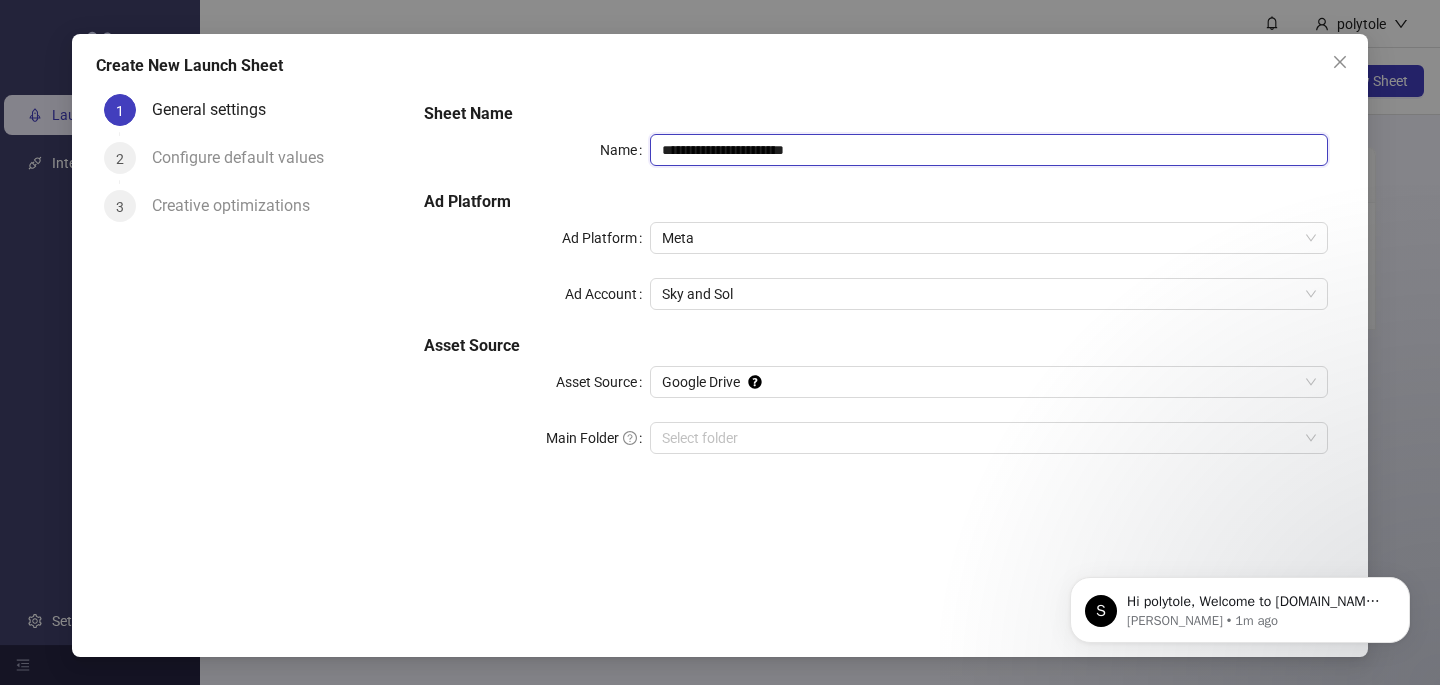 drag, startPoint x: 845, startPoint y: 154, endPoint x: 611, endPoint y: 154, distance: 234 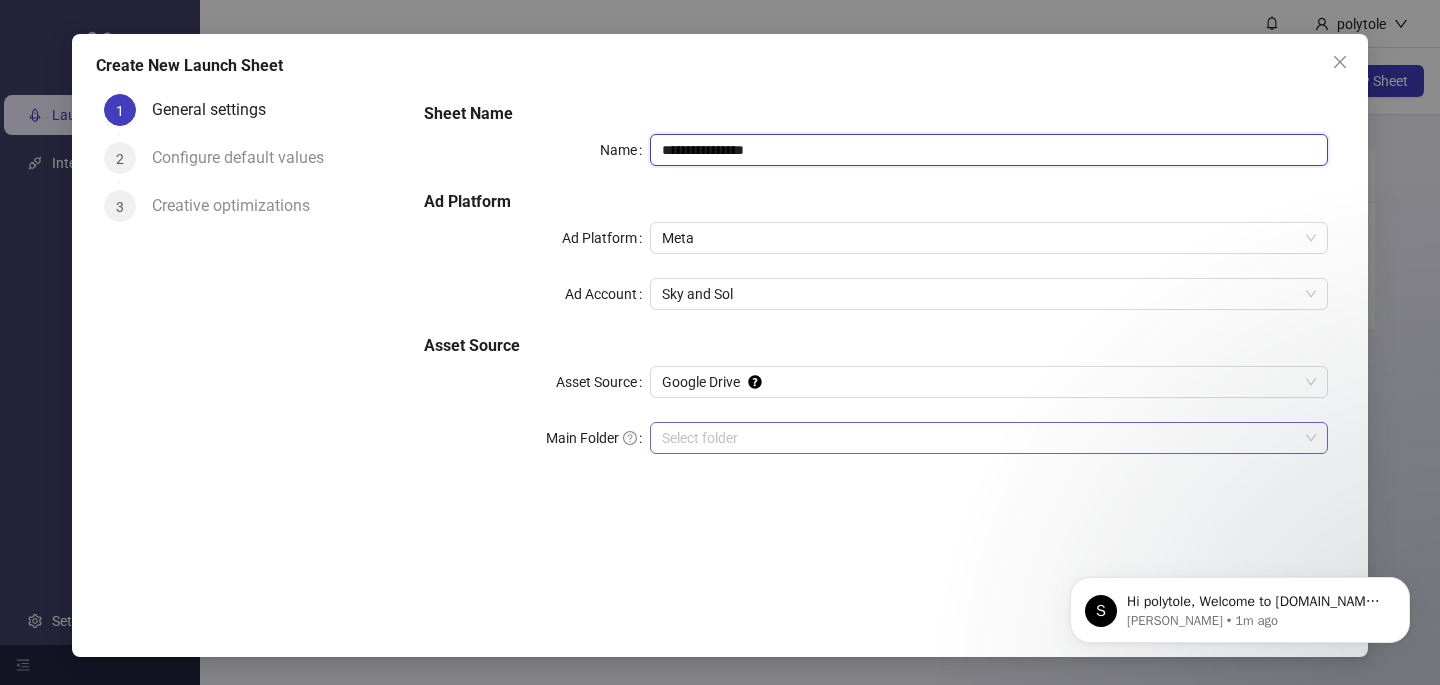 type on "**********" 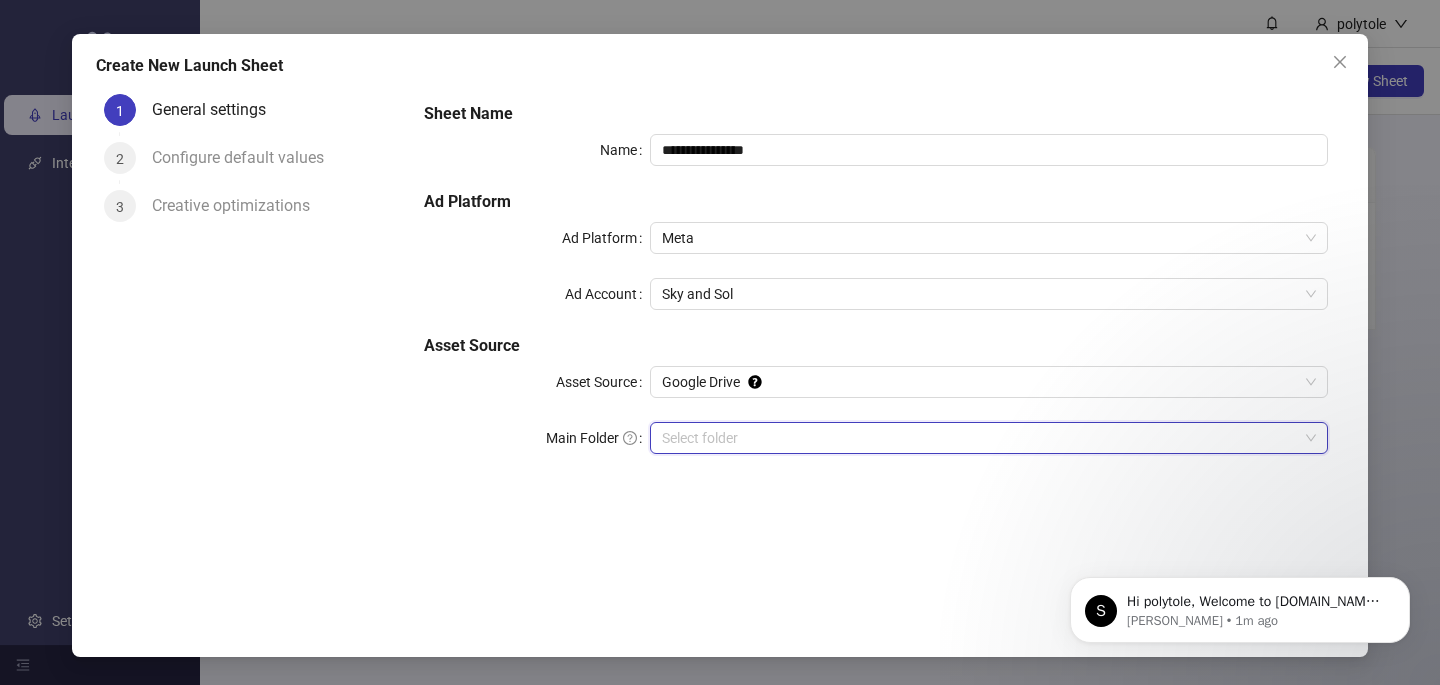 click on "Main Folder" at bounding box center [980, 438] 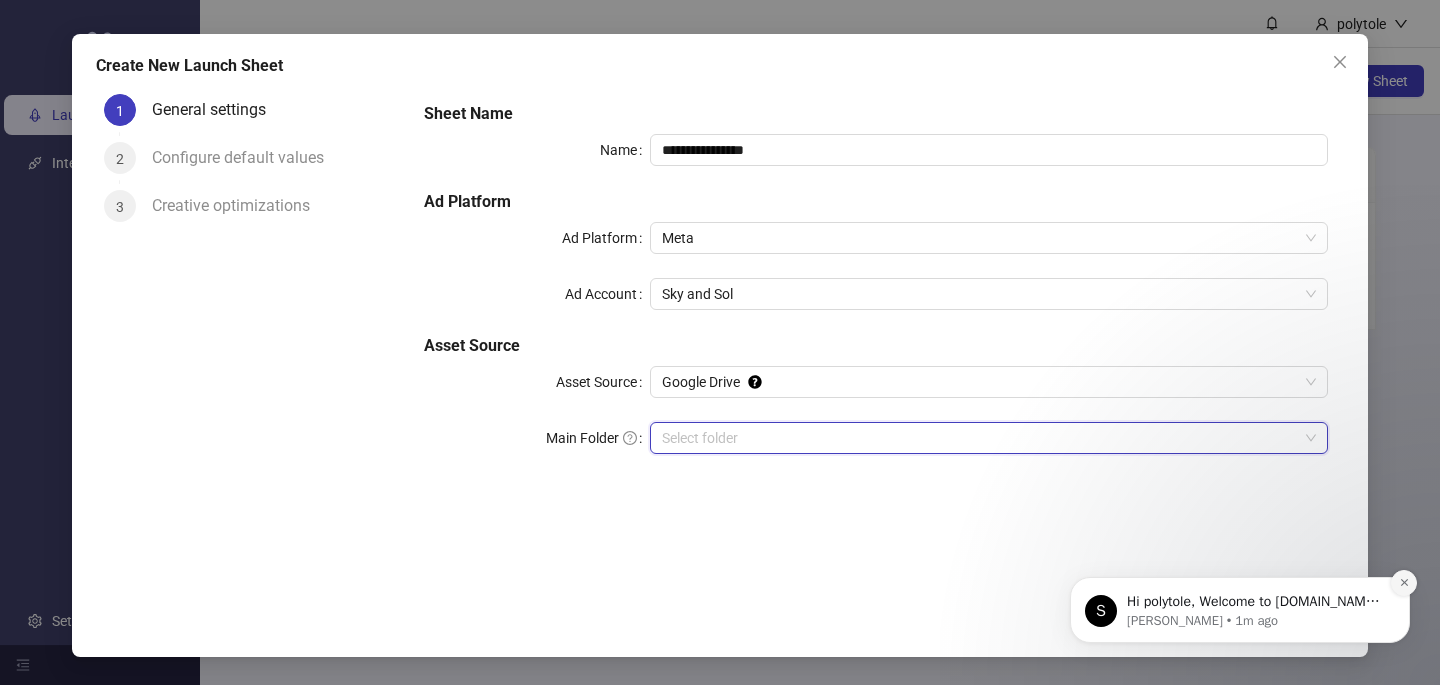 click 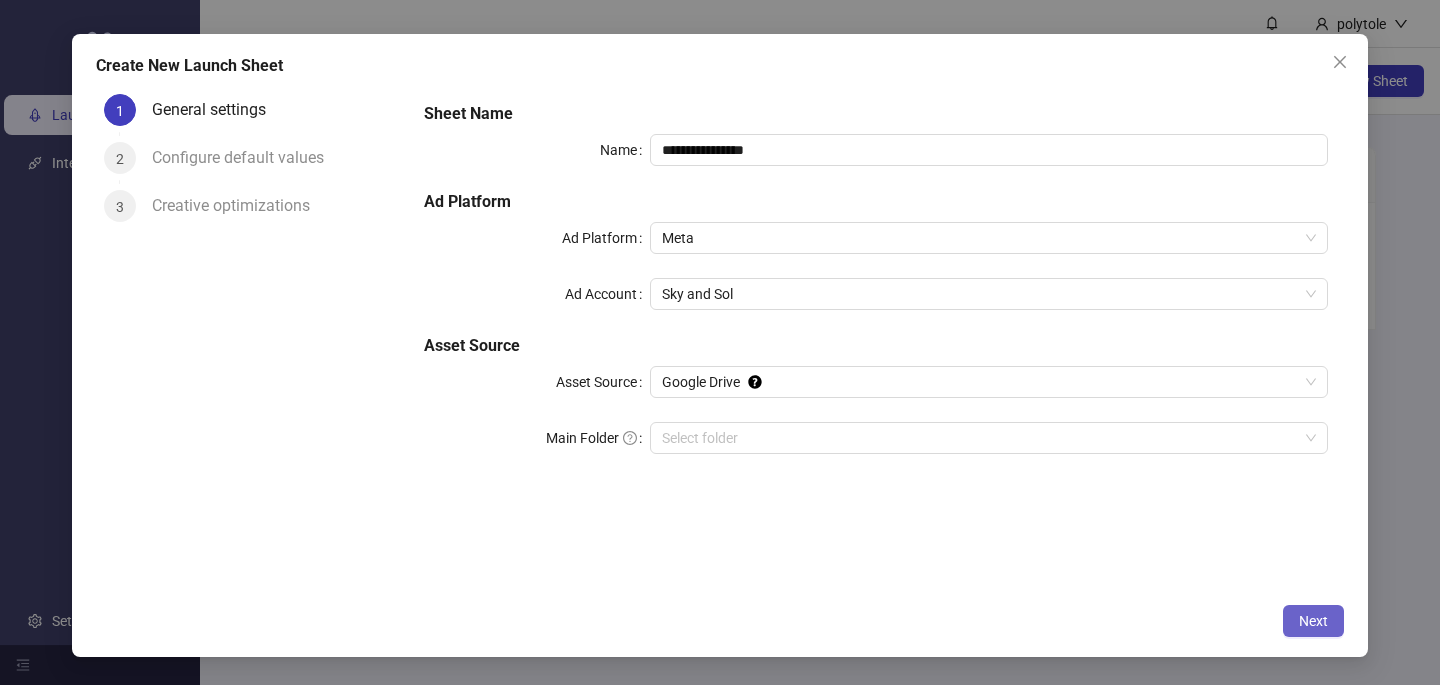 click on "Next" at bounding box center (1313, 621) 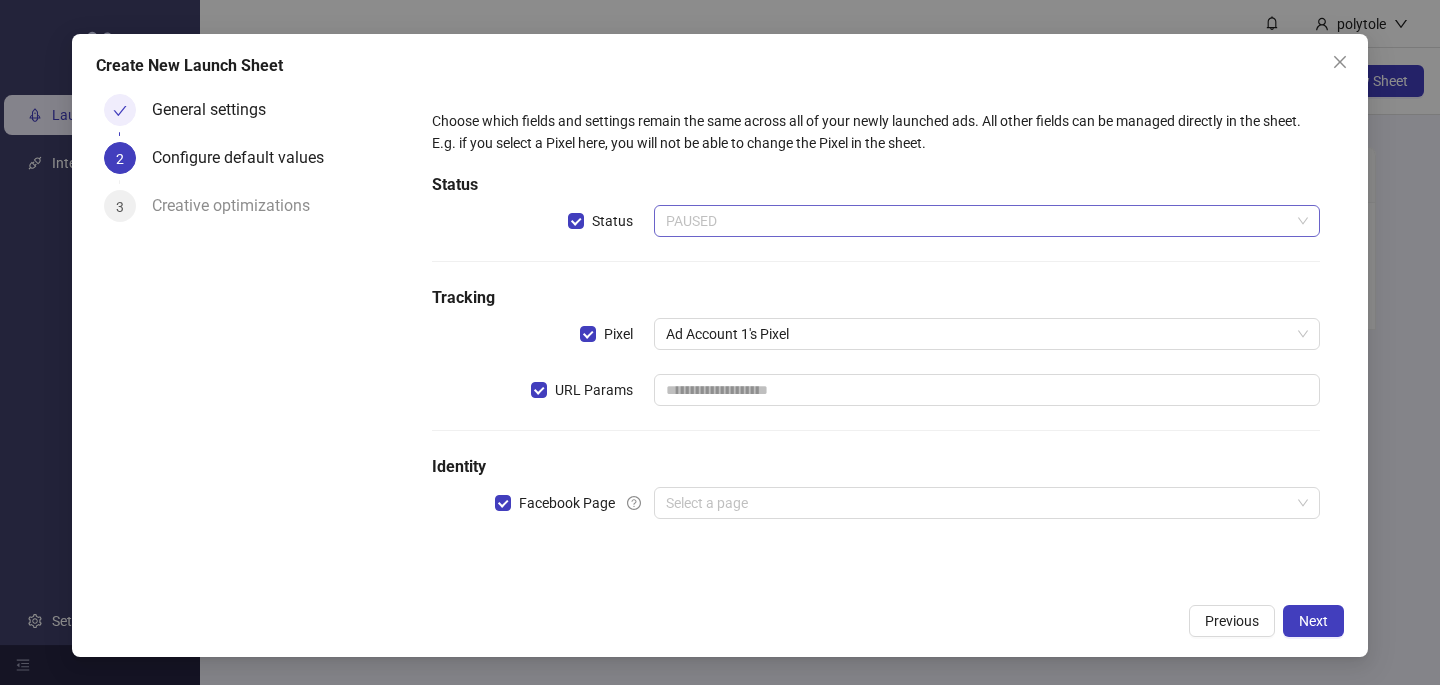 click on "PAUSED" at bounding box center (987, 221) 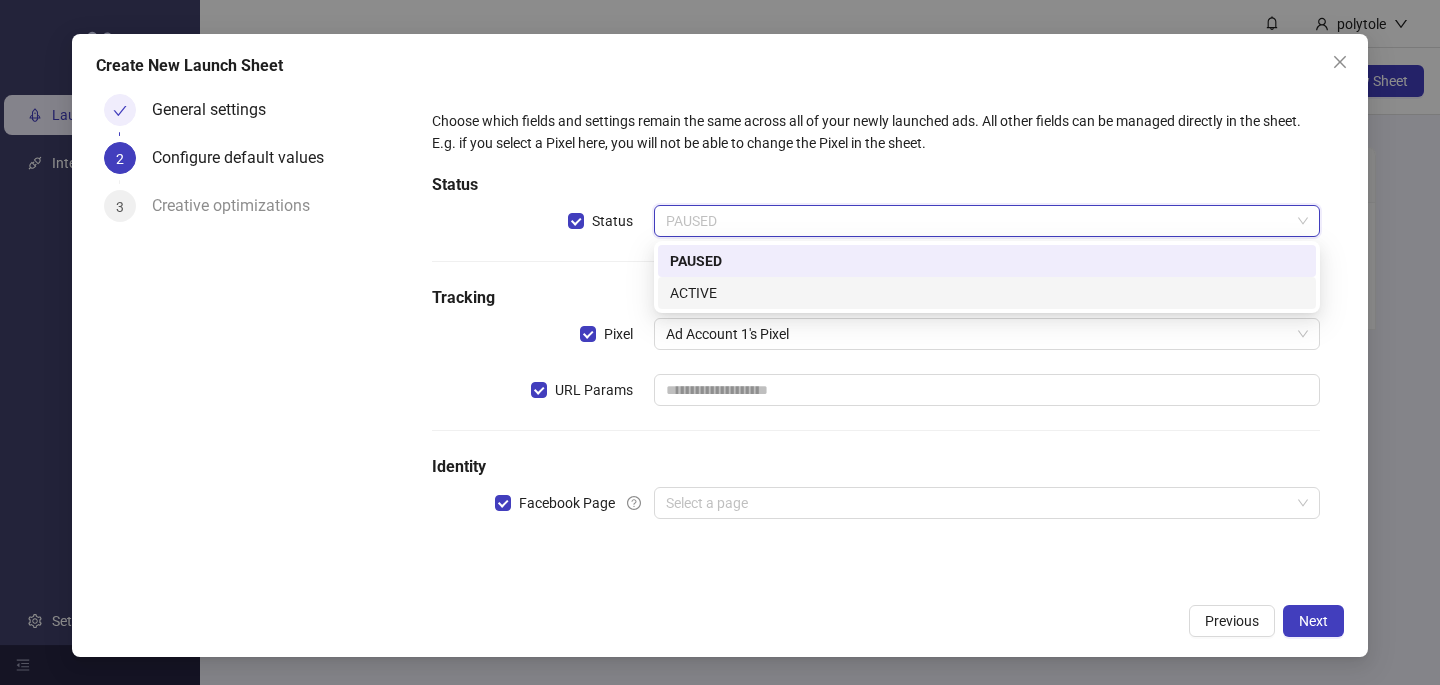 click on "ACTIVE" at bounding box center (987, 293) 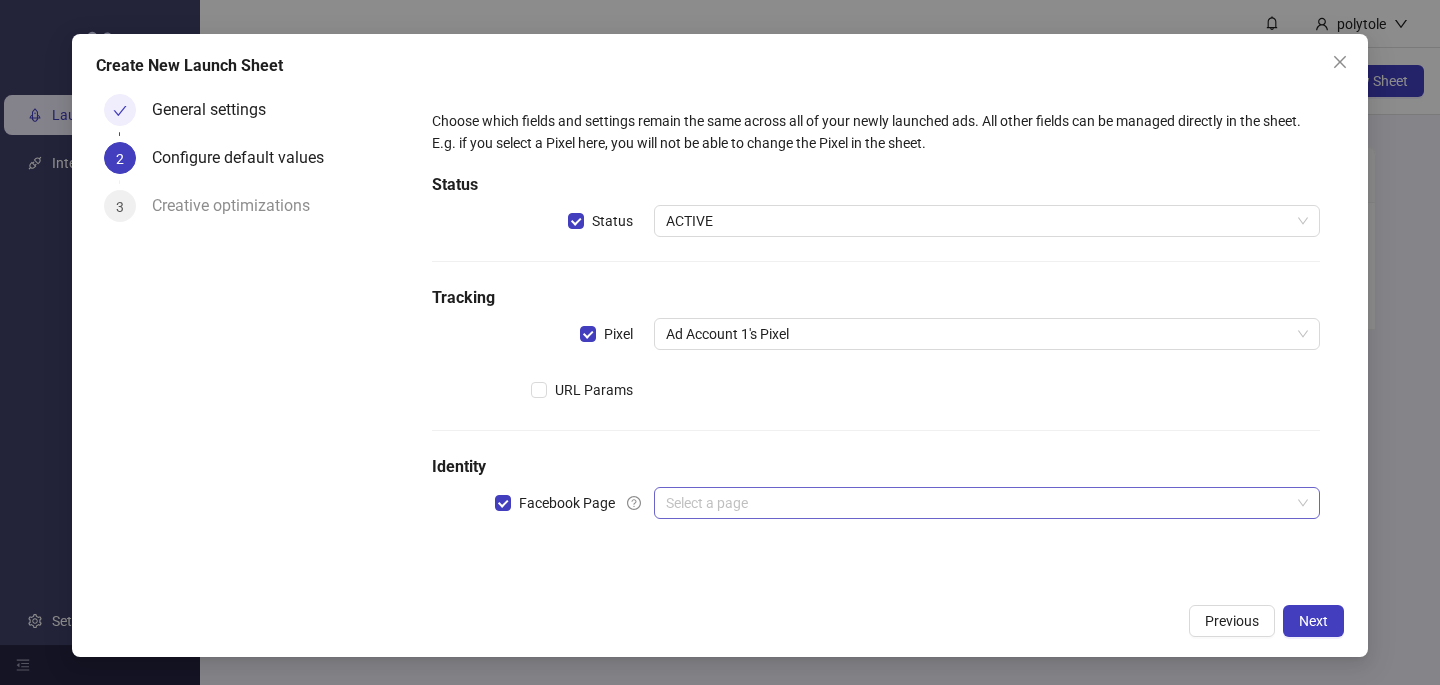 click at bounding box center (978, 503) 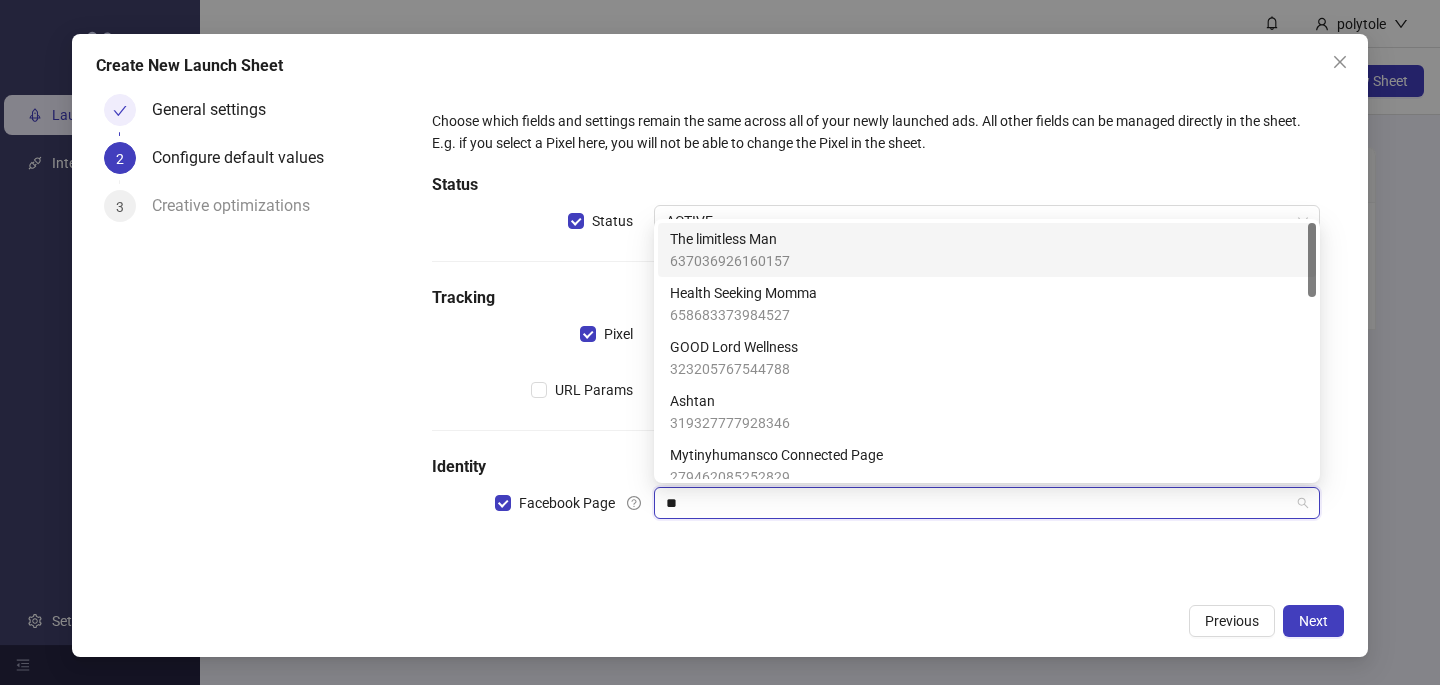 type on "***" 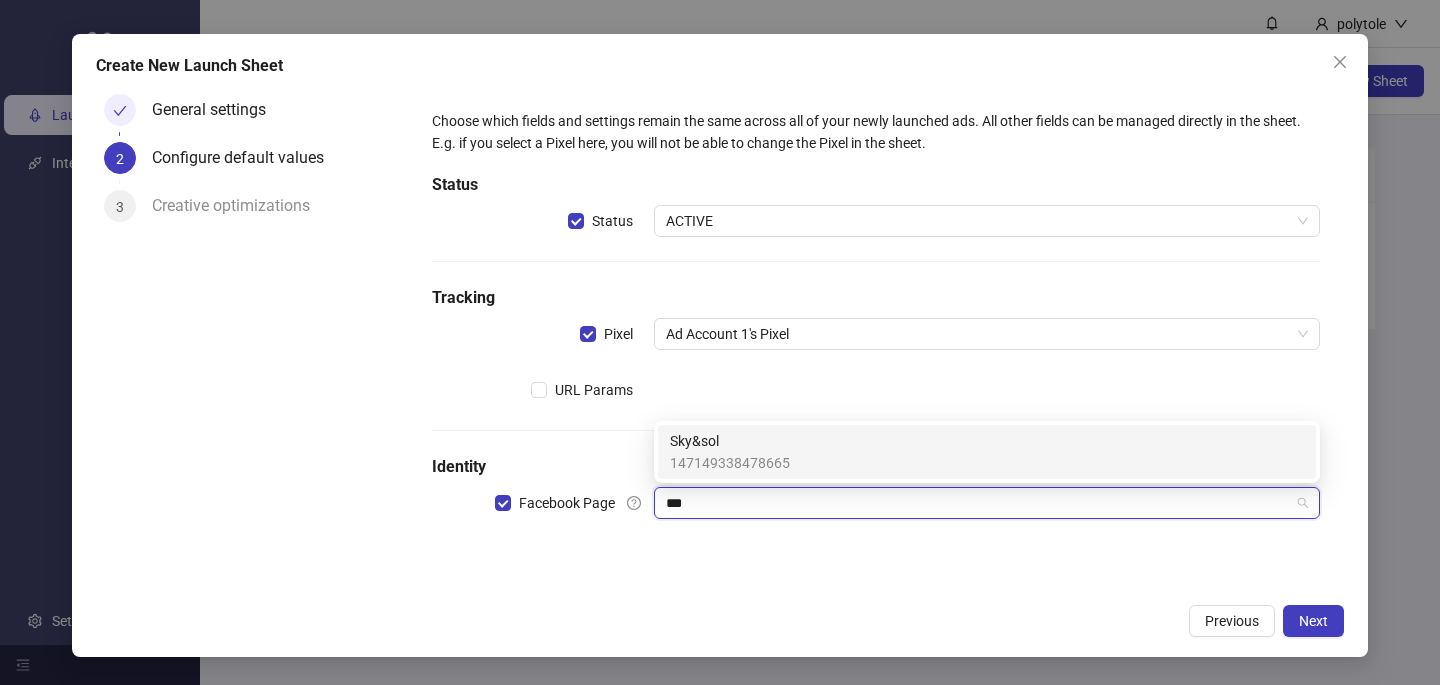 type 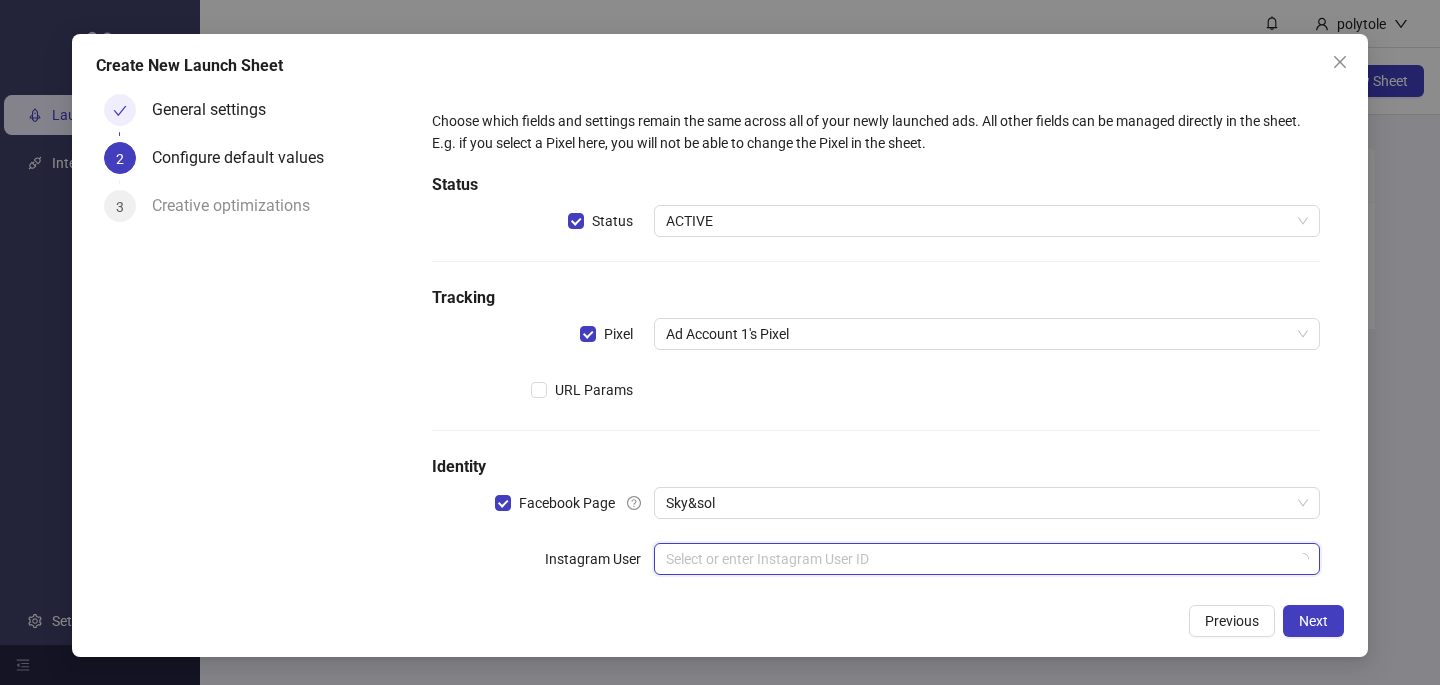 click at bounding box center (978, 559) 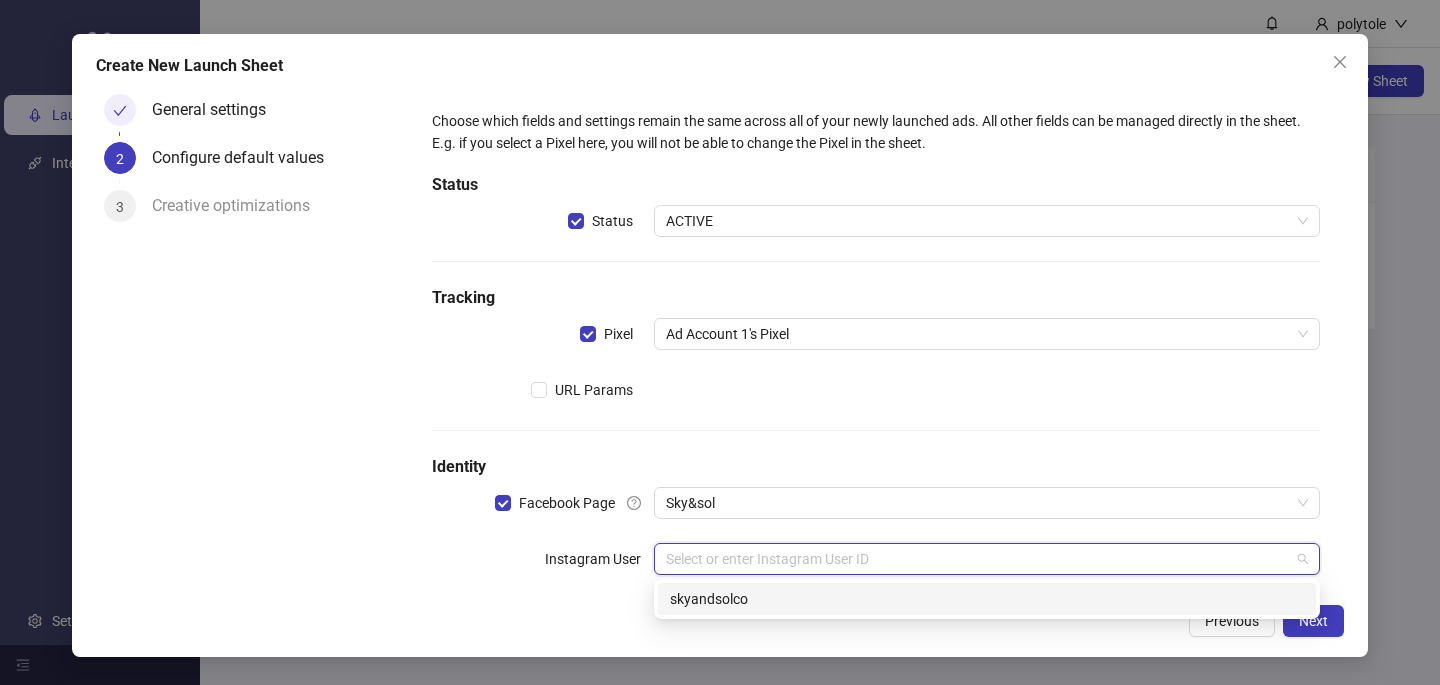 click on "skyandsolco" at bounding box center [987, 599] 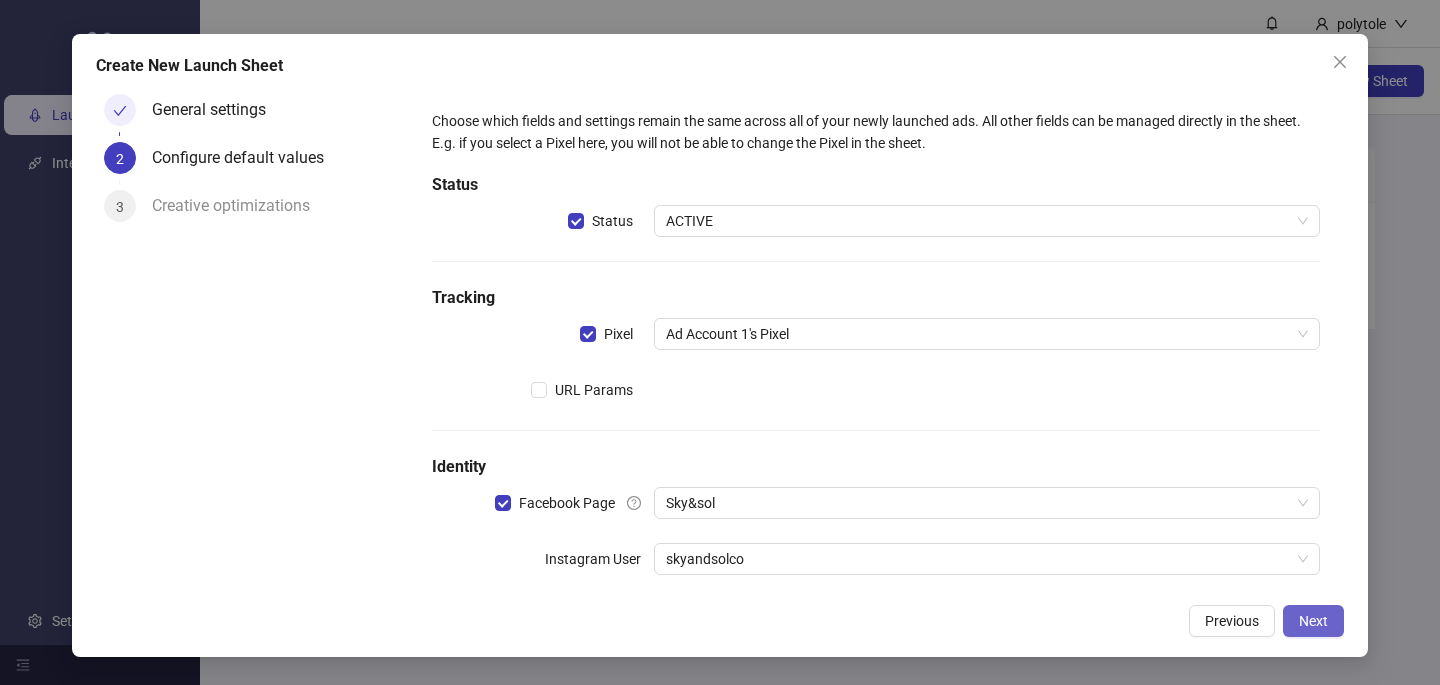 click on "Next" at bounding box center (1313, 621) 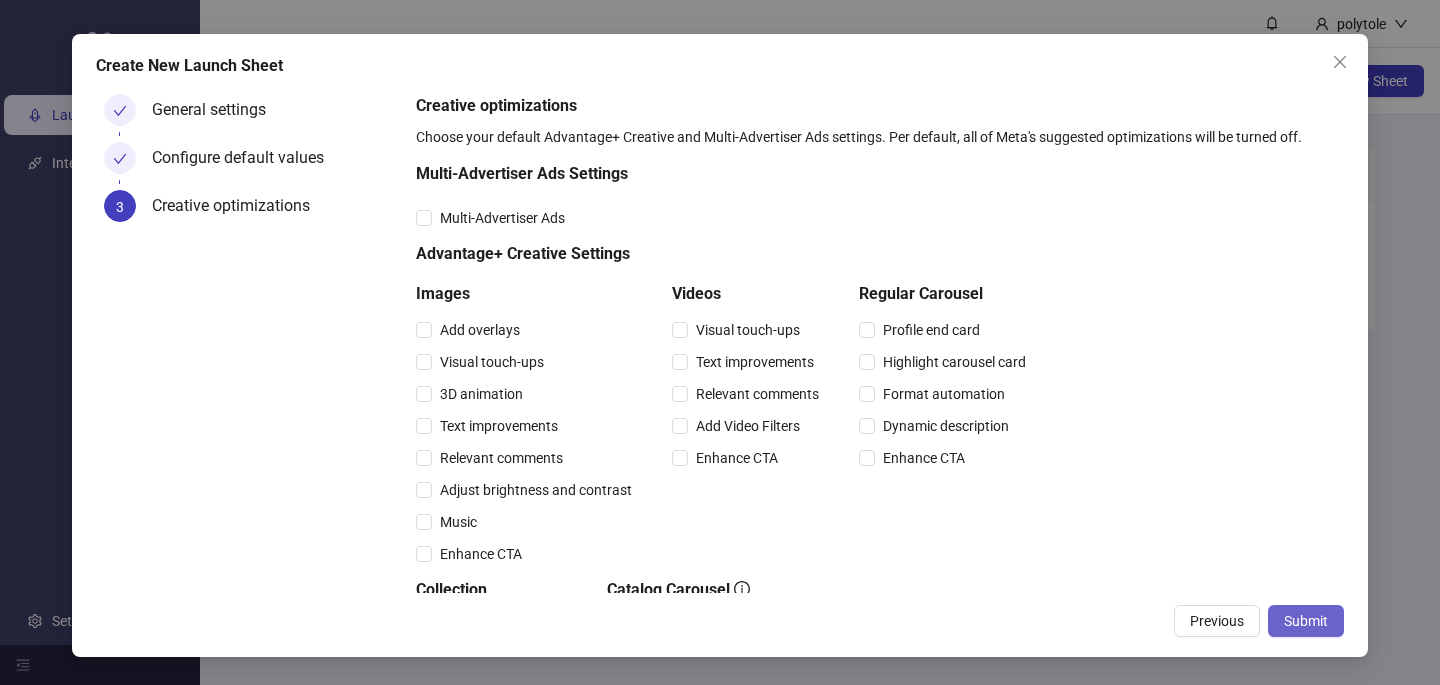 click on "Submit" at bounding box center [1306, 621] 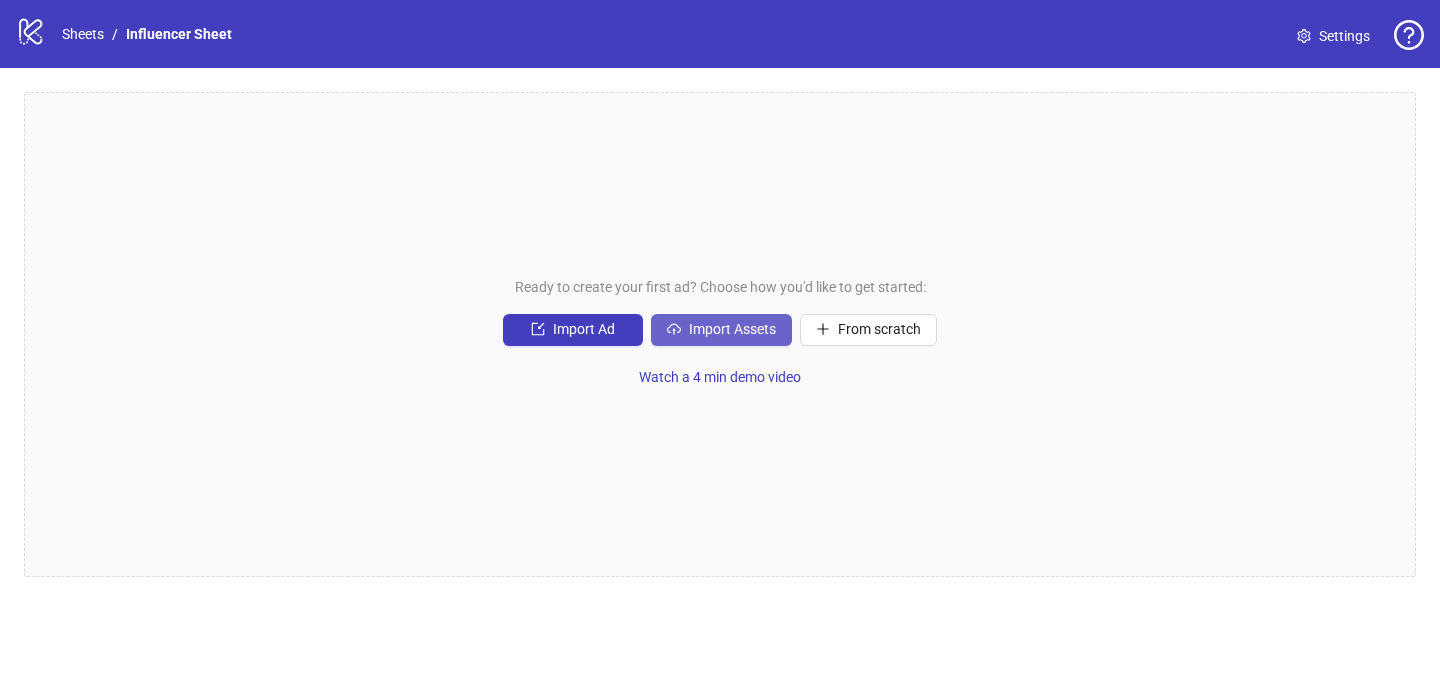 click on "Import Assets" at bounding box center (721, 330) 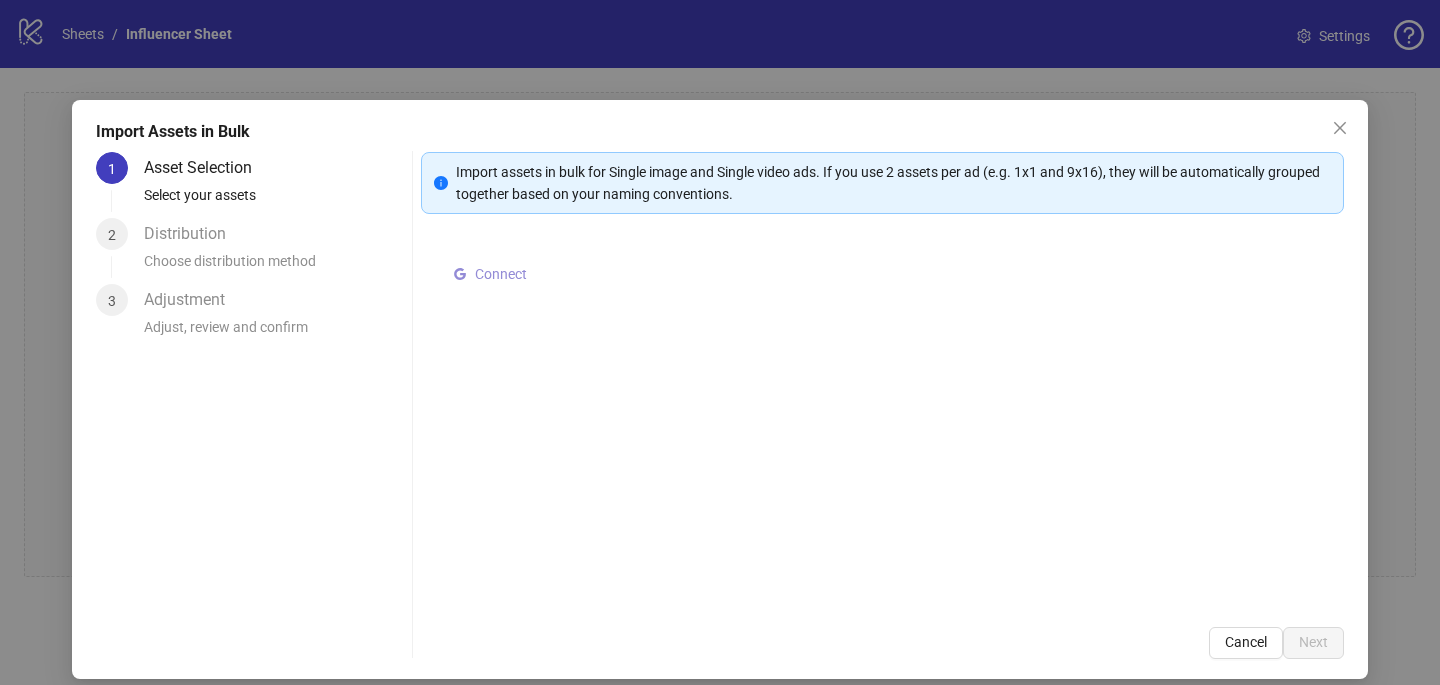click on "Connect" at bounding box center (501, 274) 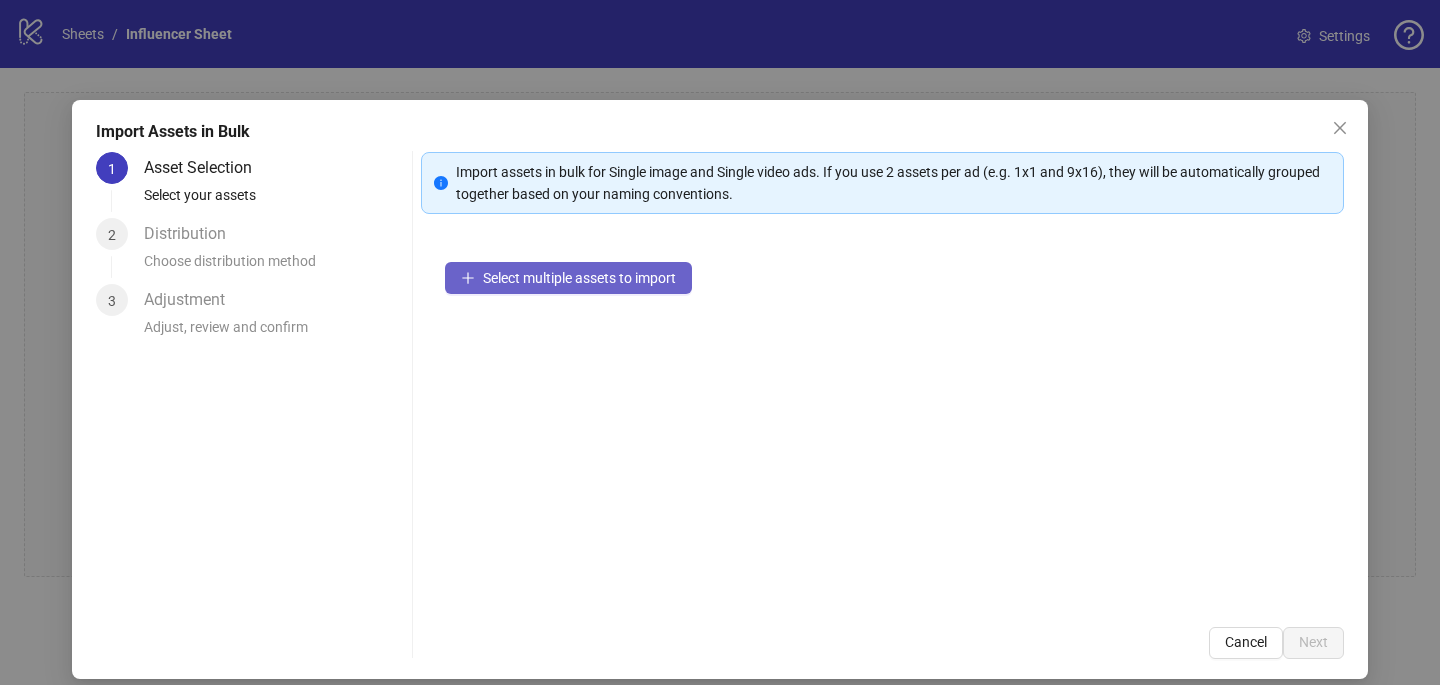 click on "Select multiple assets to import" at bounding box center (568, 278) 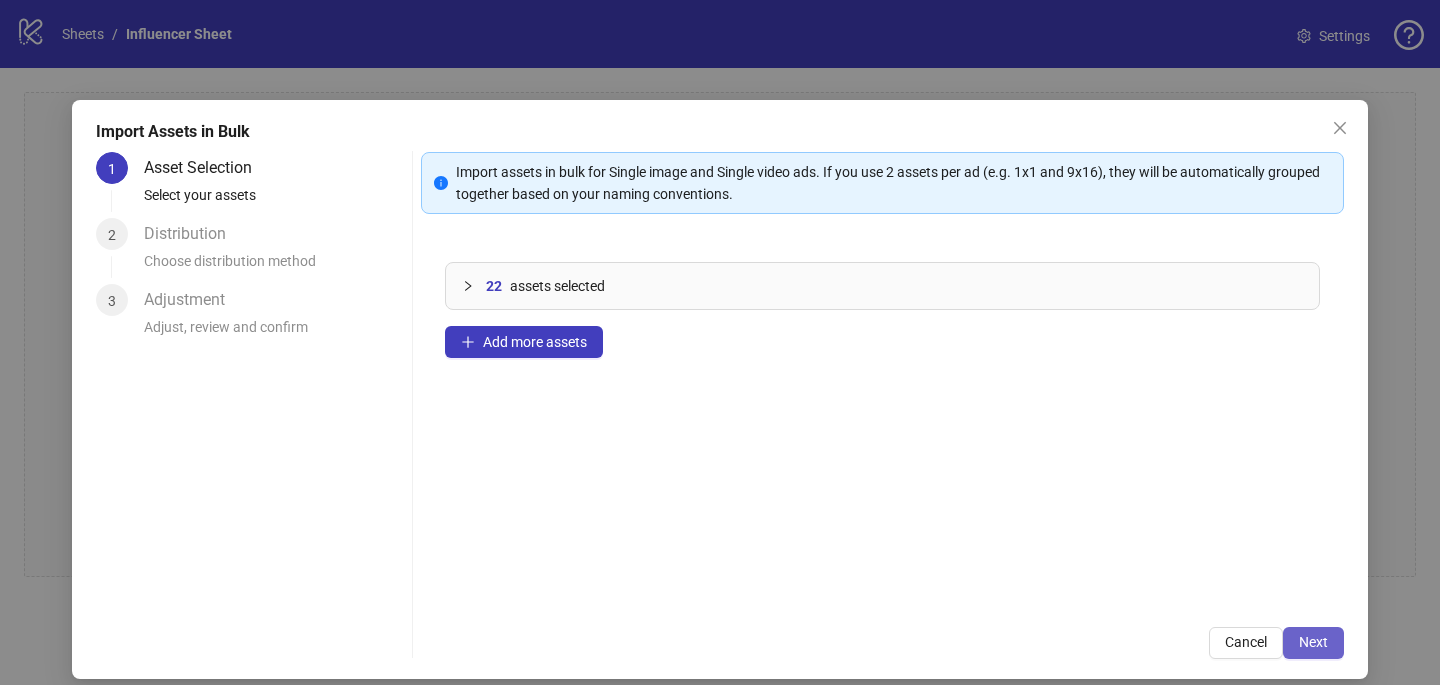 click on "Next" at bounding box center [1313, 642] 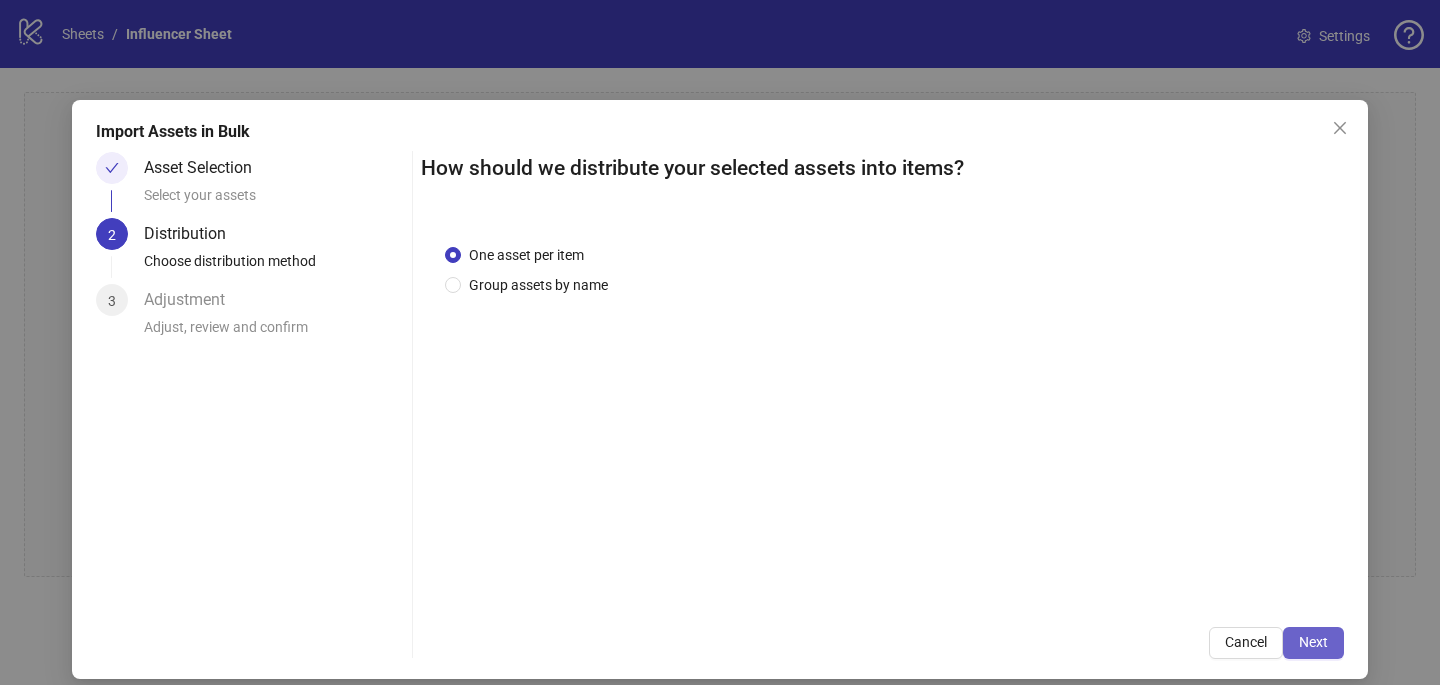 click on "Next" at bounding box center [1313, 643] 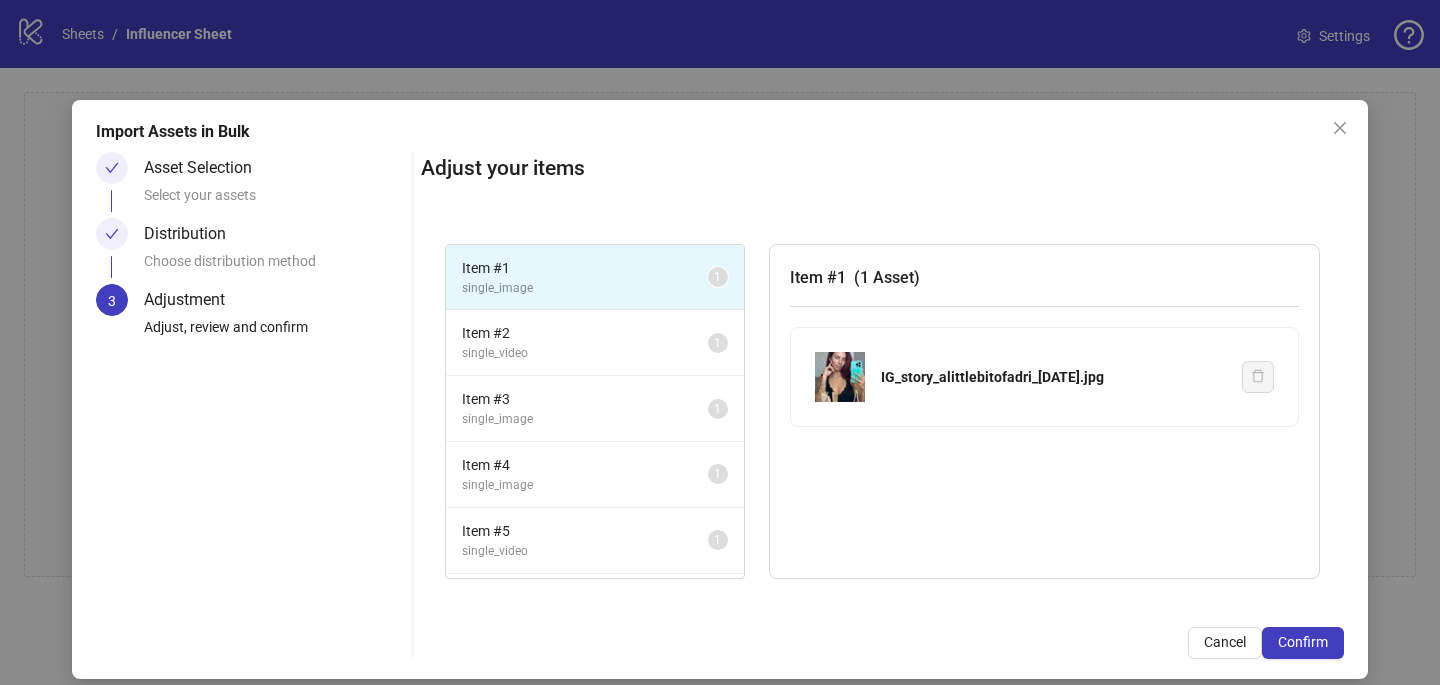 click on "Confirm" at bounding box center [1303, 643] 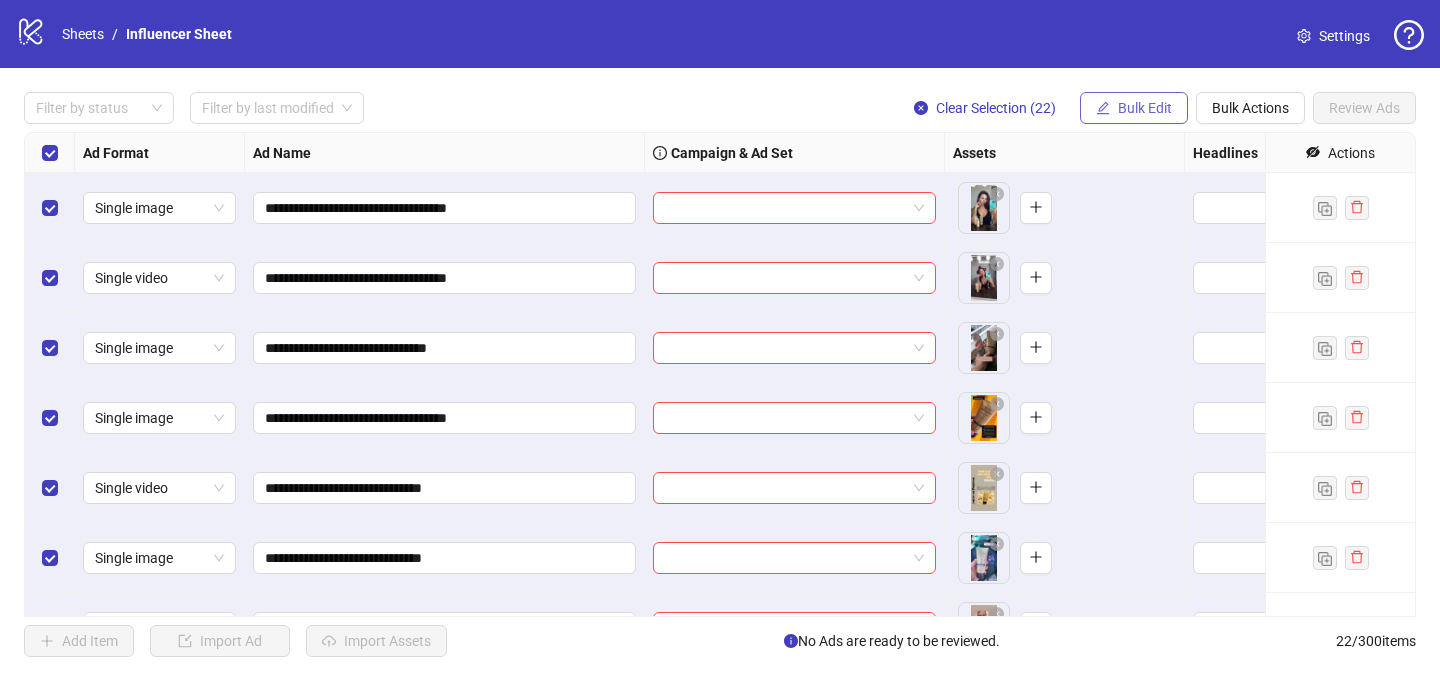 click on "Bulk Edit" at bounding box center (1134, 108) 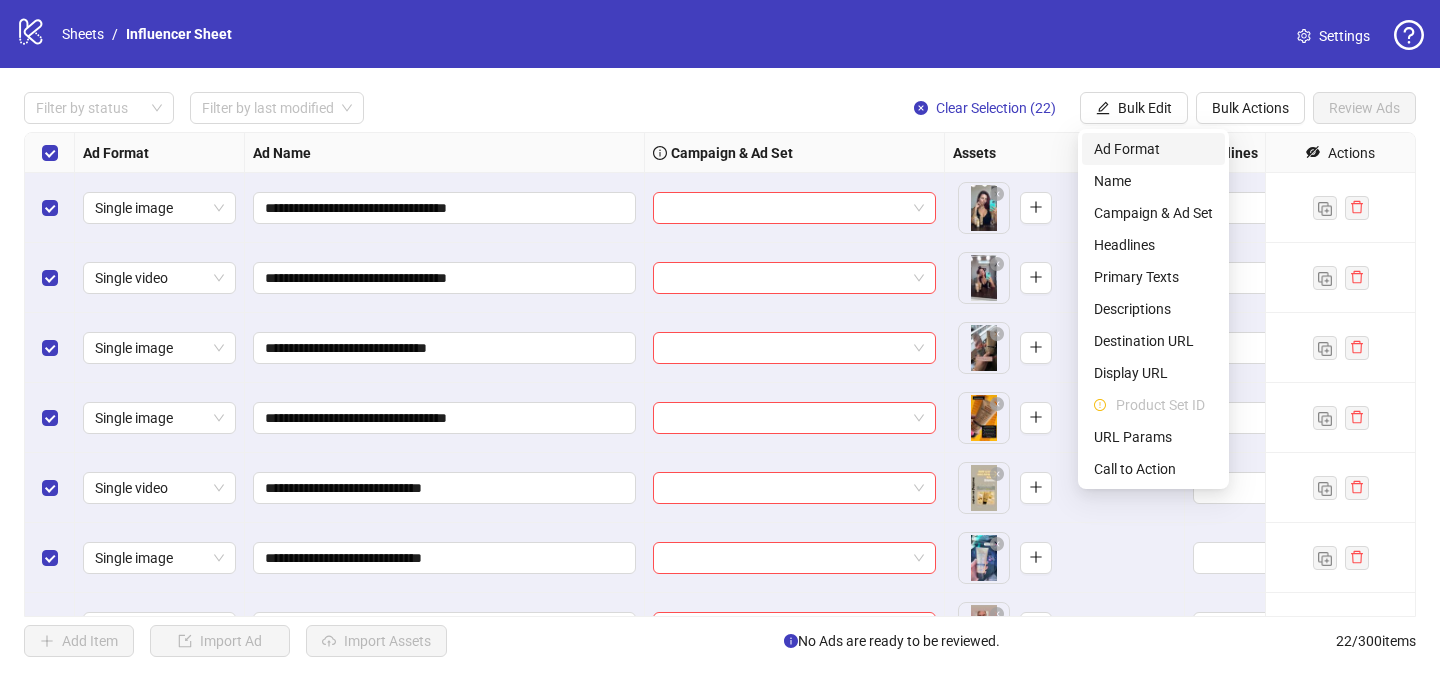 click on "Ad Format" at bounding box center [1153, 149] 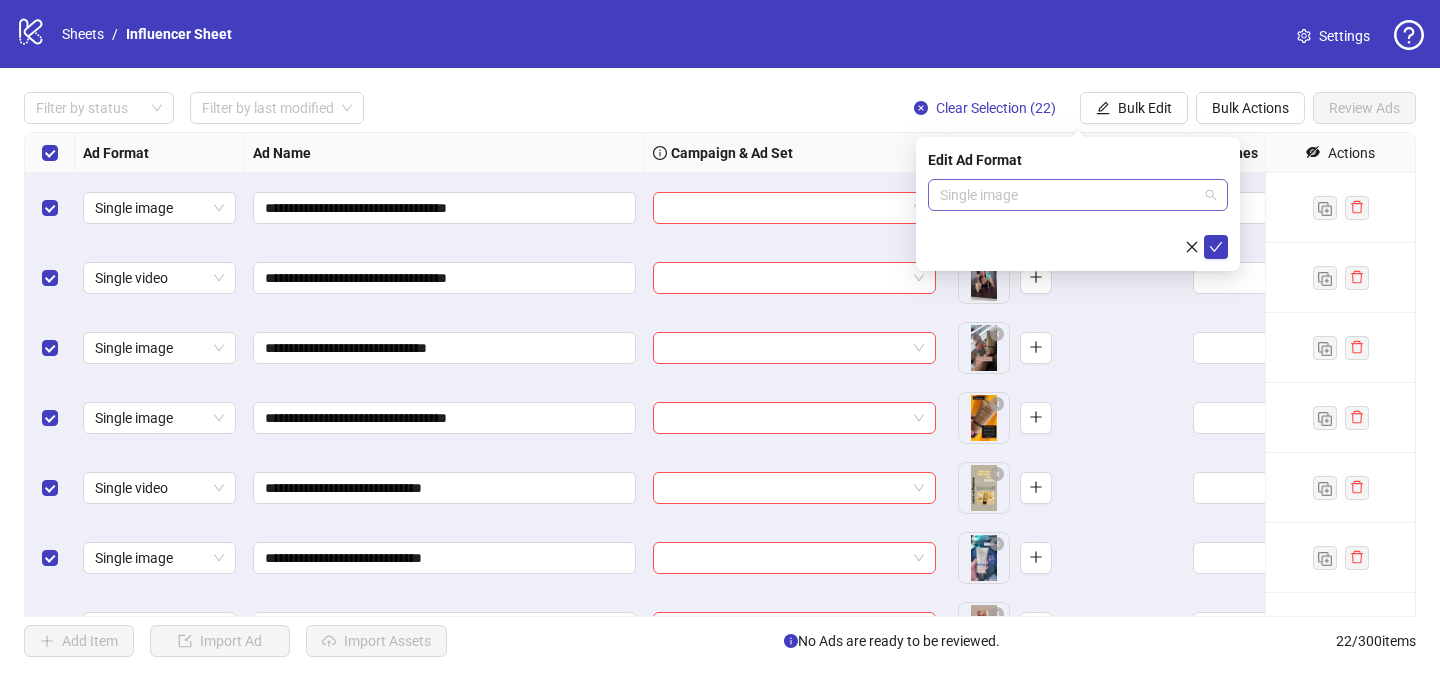 click on "Single image" at bounding box center (1078, 195) 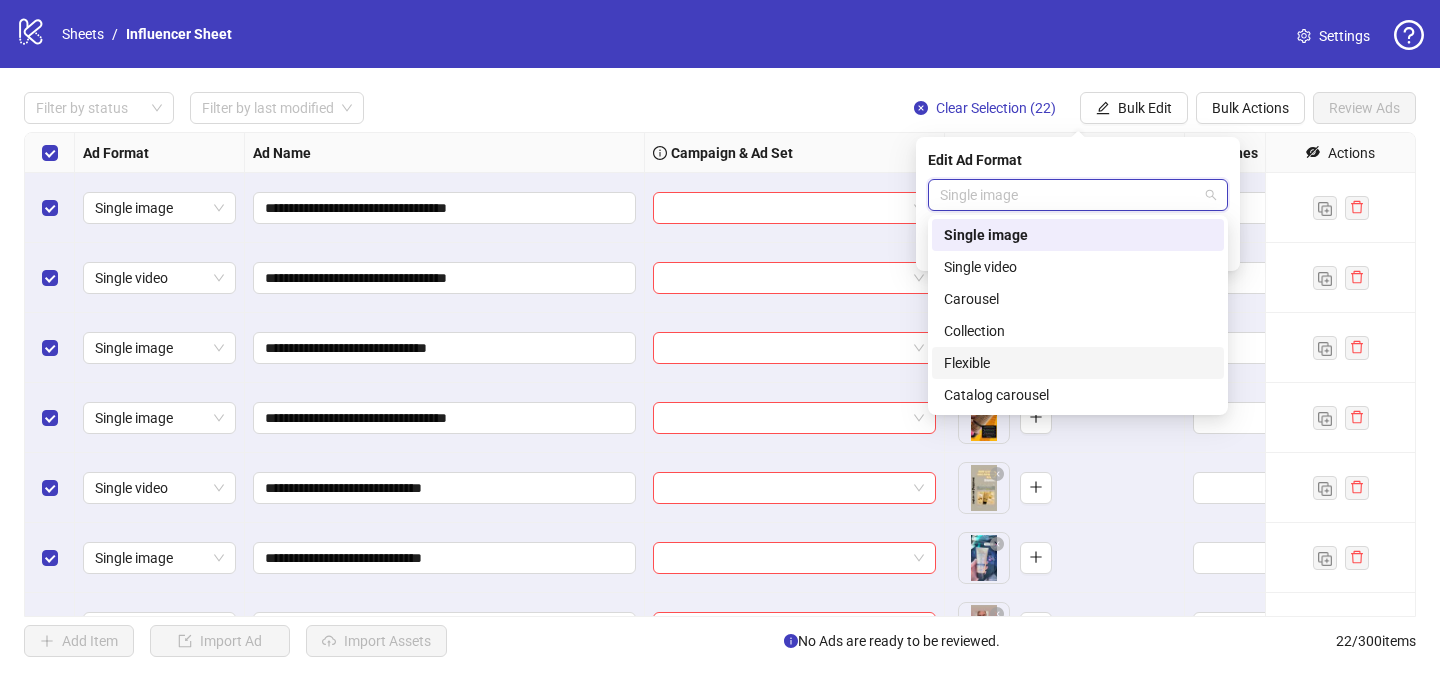 click on "Flexible" at bounding box center (1078, 363) 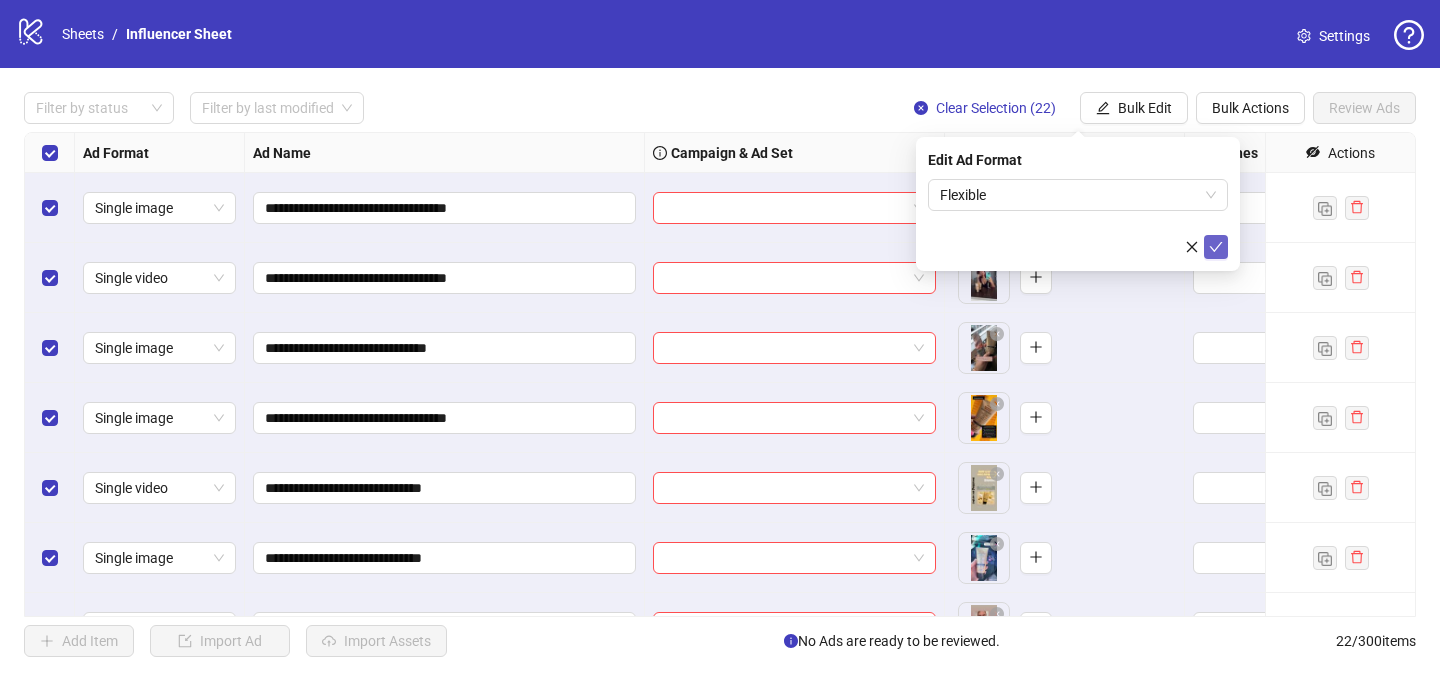 click 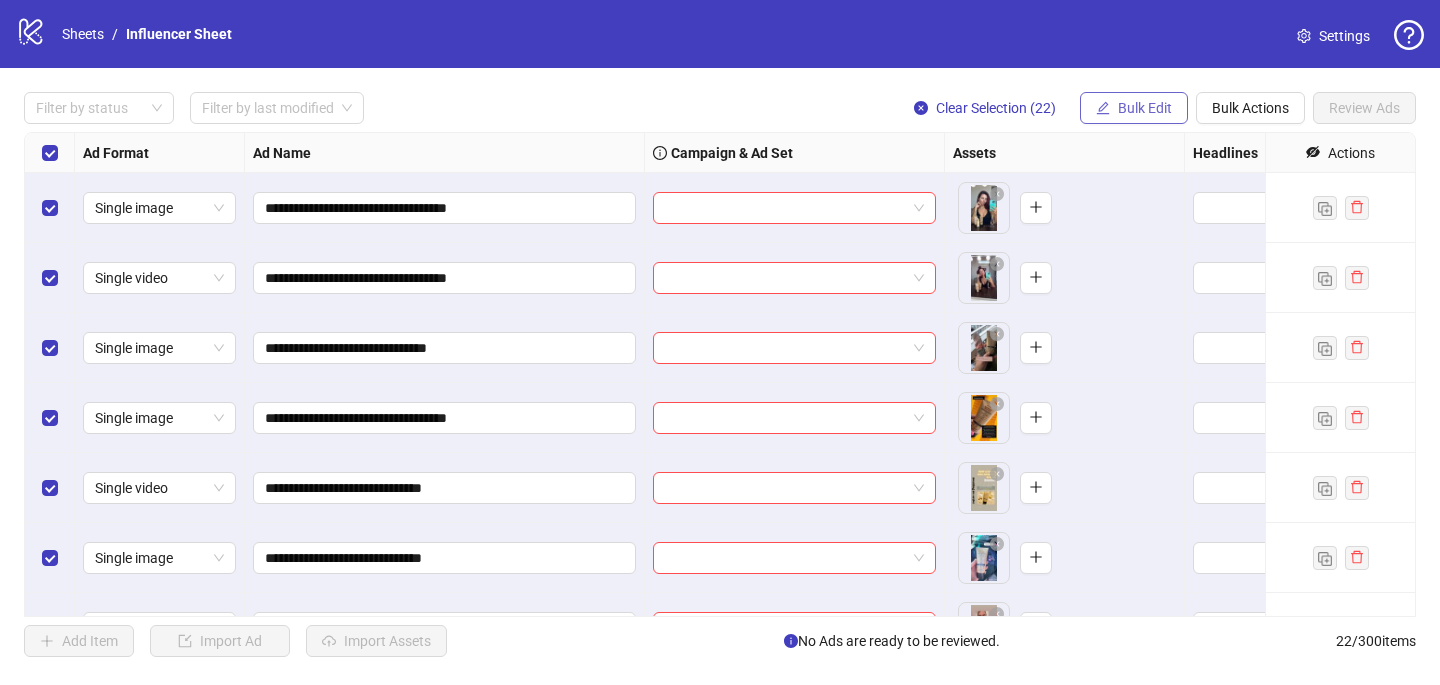 click on "Bulk Edit" at bounding box center [1134, 108] 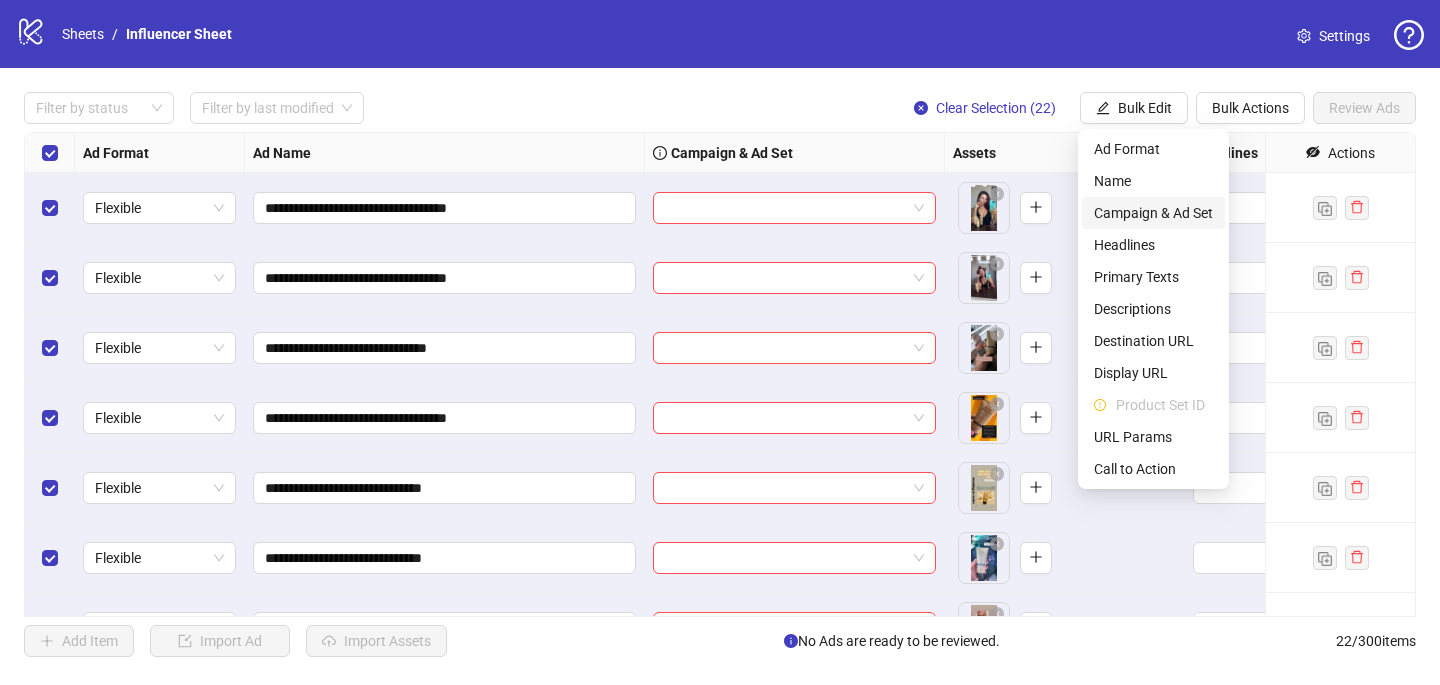 click on "Campaign & Ad Set" at bounding box center [1153, 213] 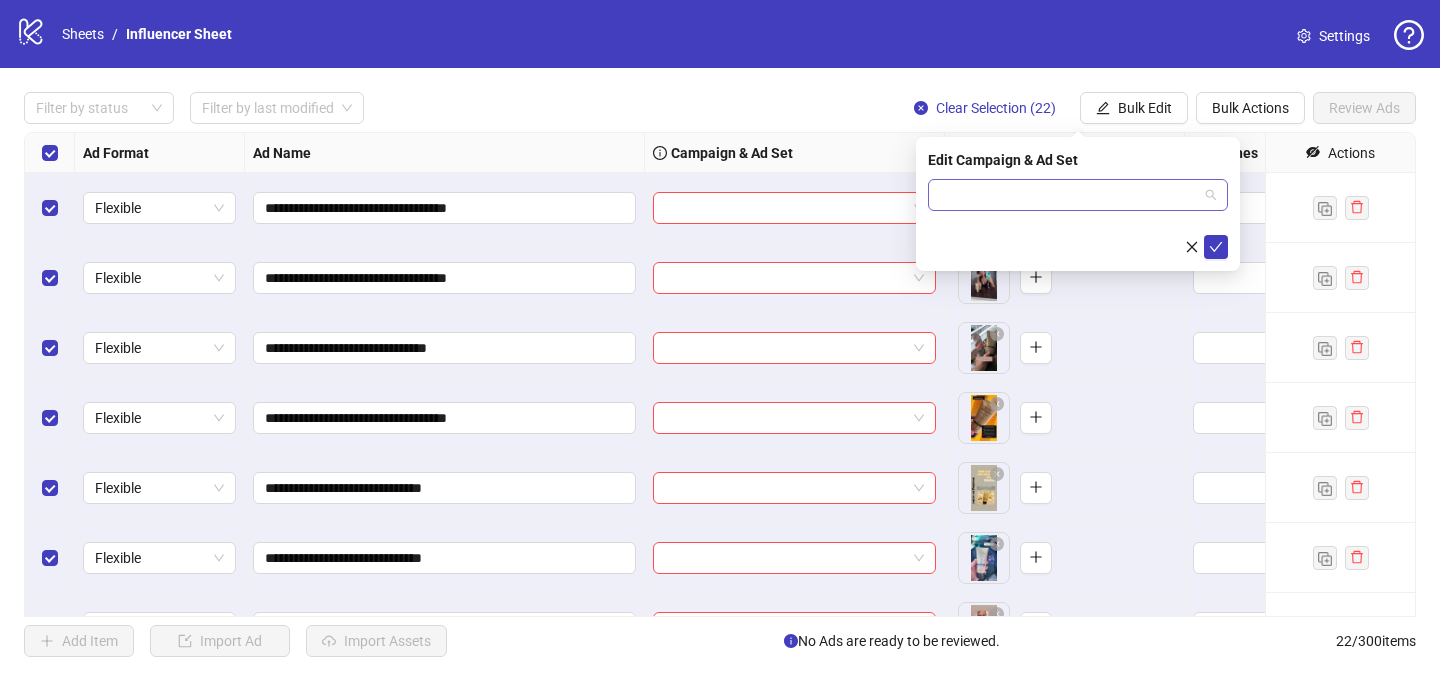 click at bounding box center (1069, 195) 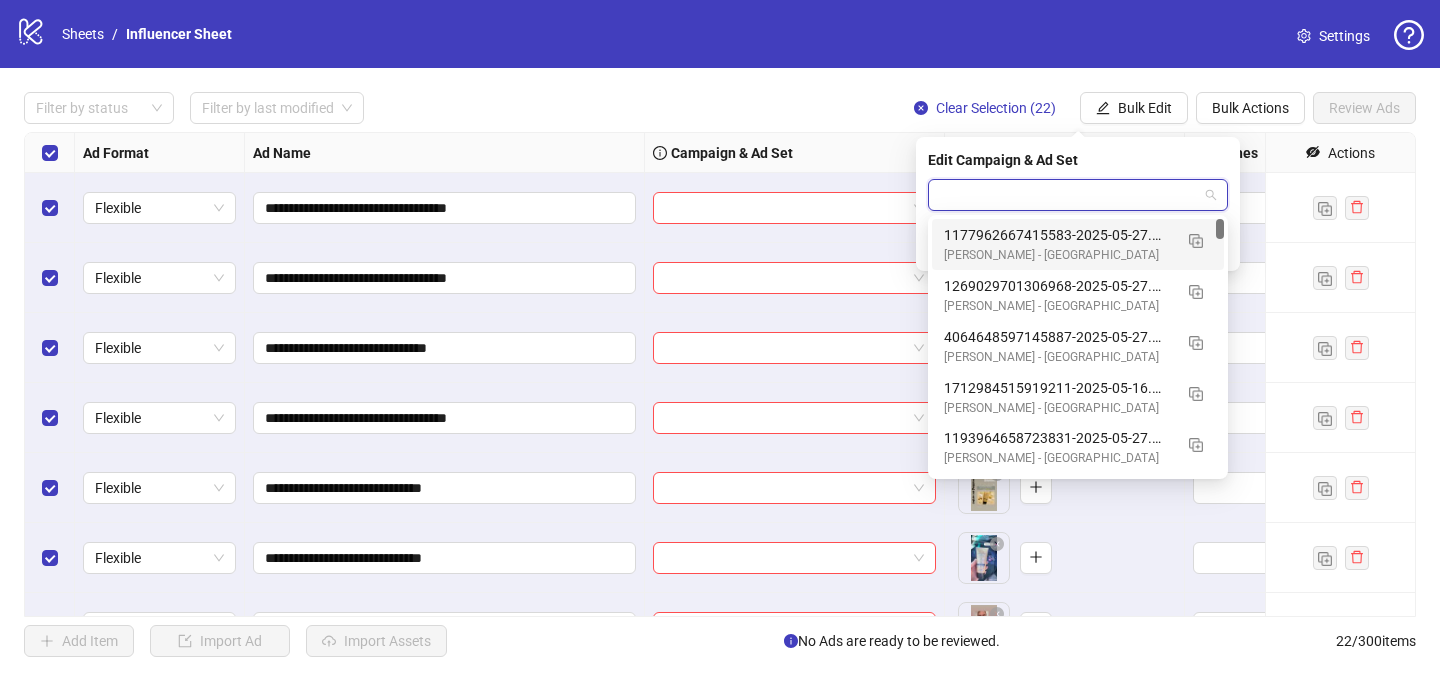 paste on "**********" 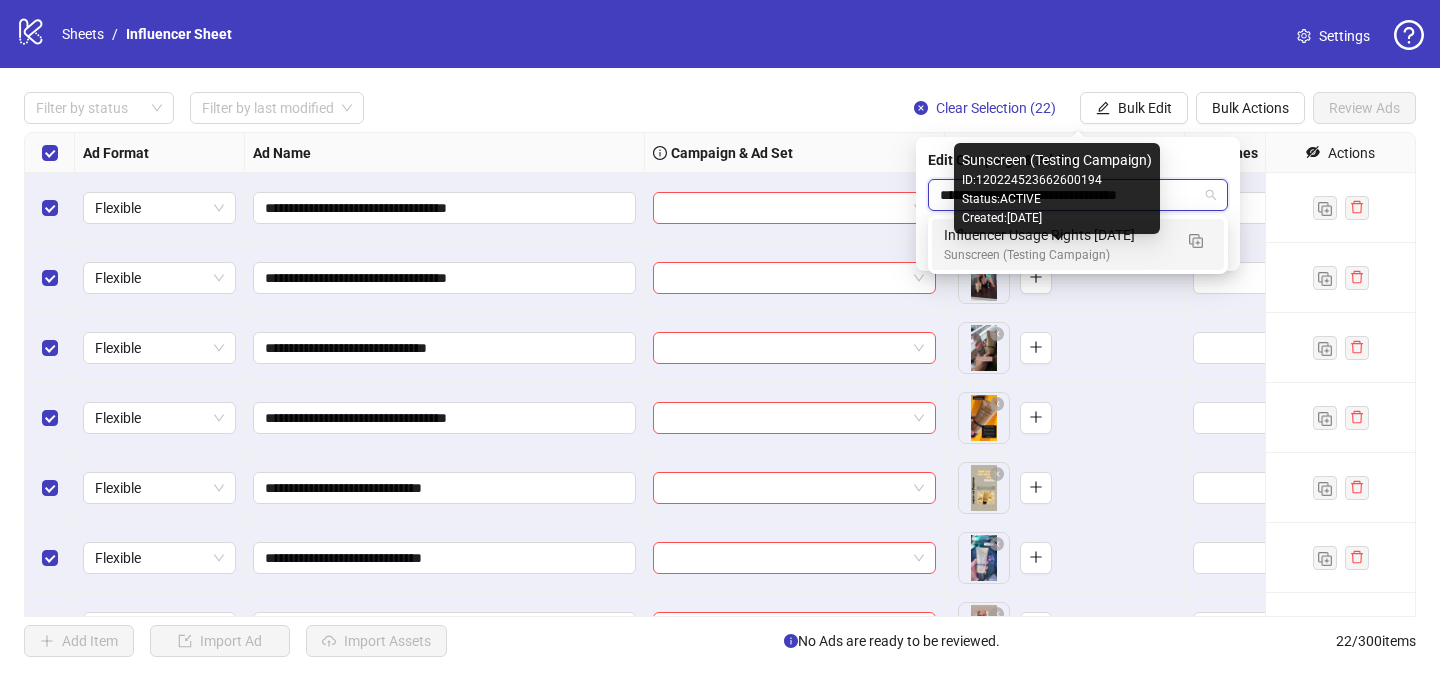 click on "Sunscreen (Testing Campaign)" at bounding box center (1058, 255) 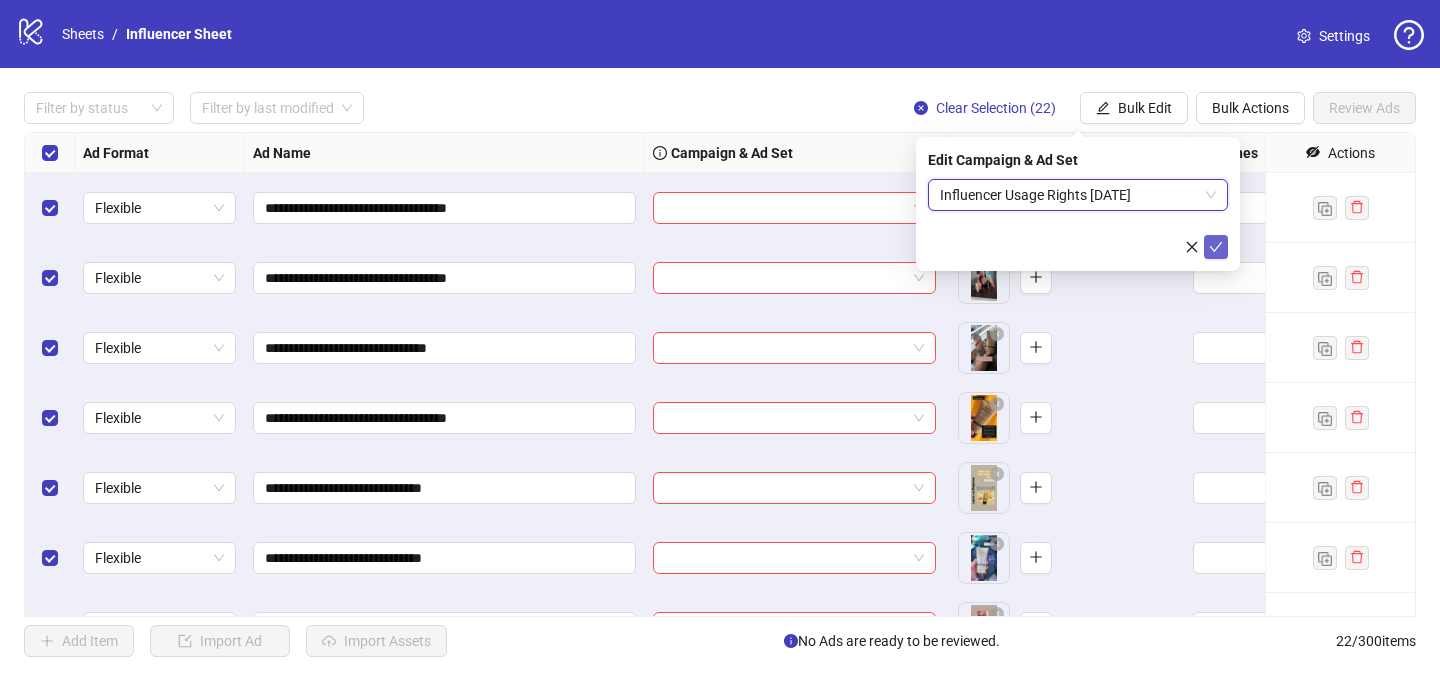 click 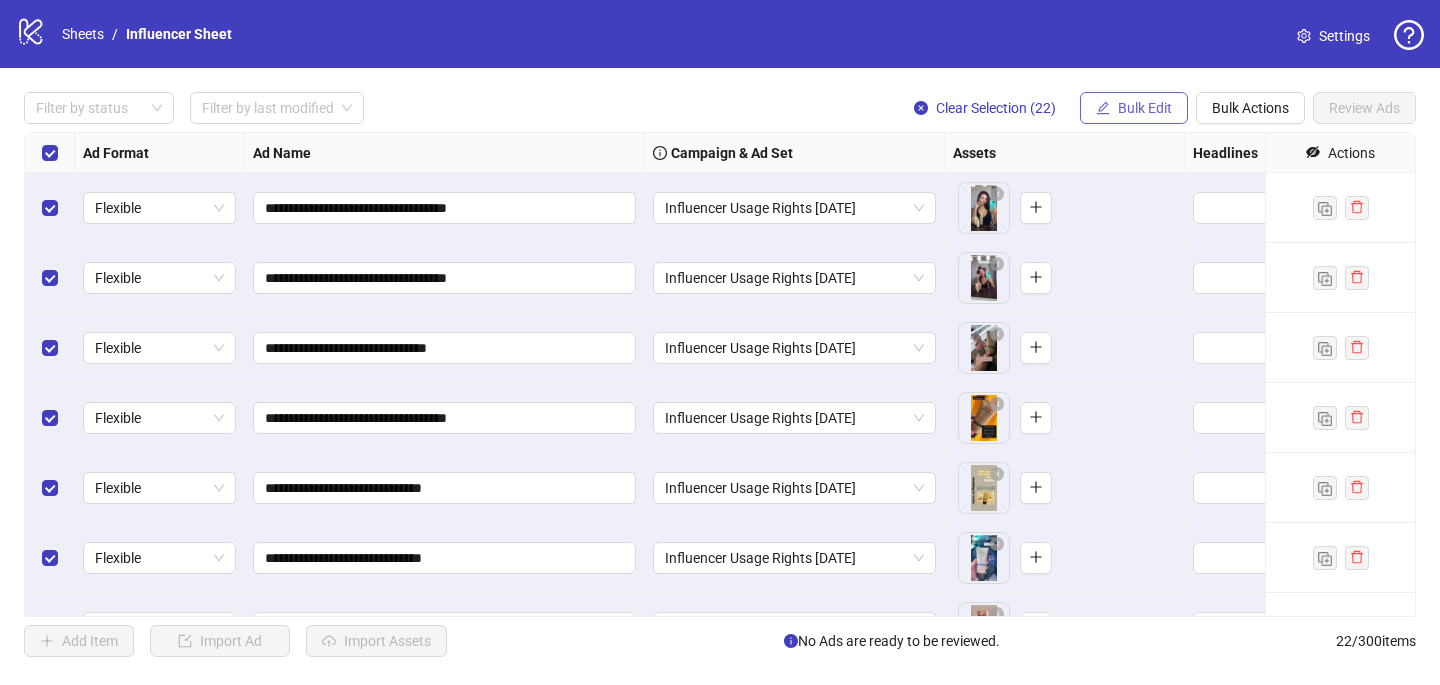 click on "Bulk Edit" at bounding box center [1145, 108] 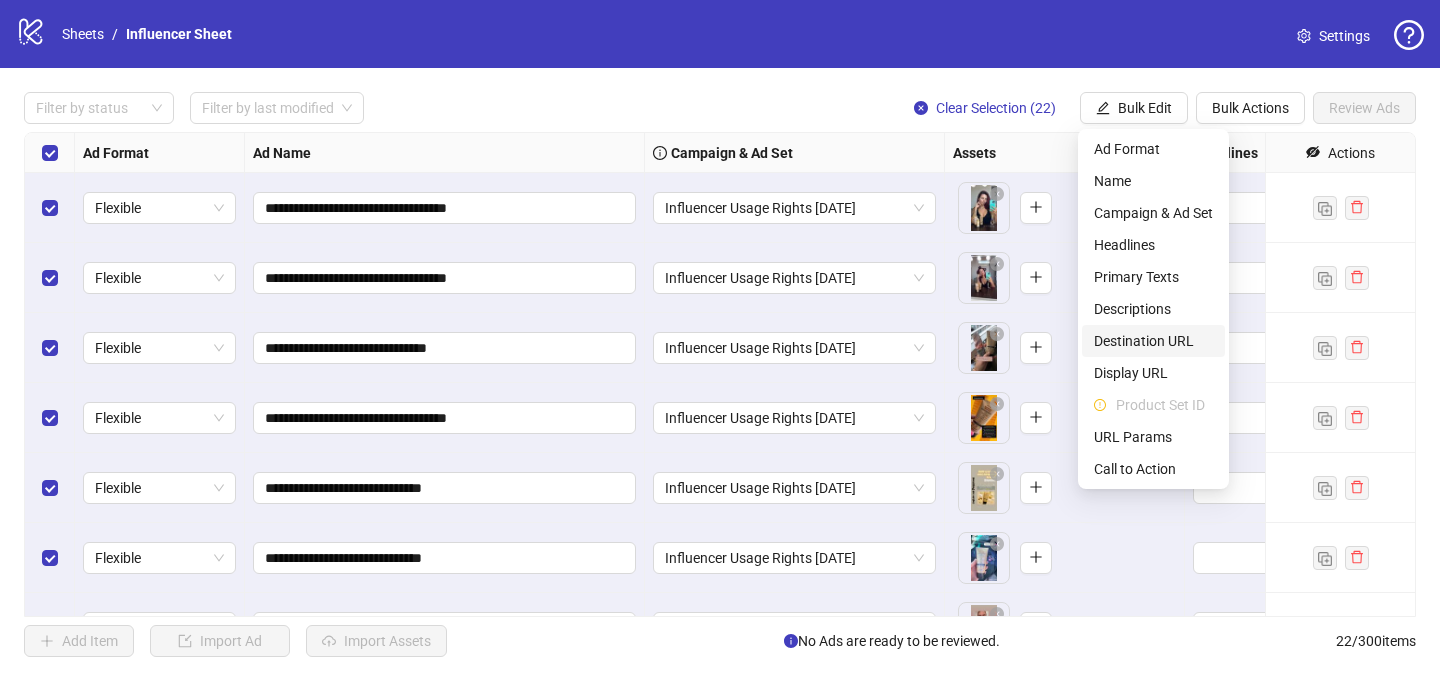 click on "Destination URL" at bounding box center [1153, 341] 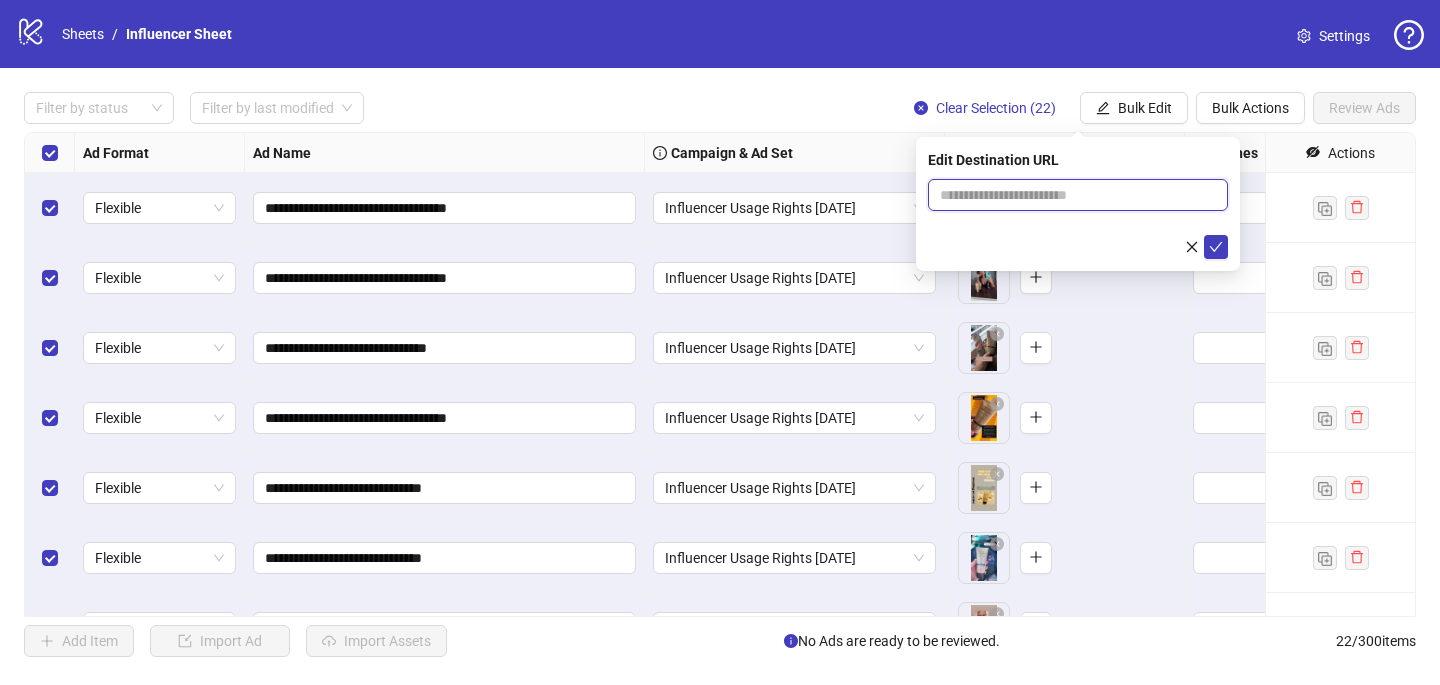 click at bounding box center (1070, 195) 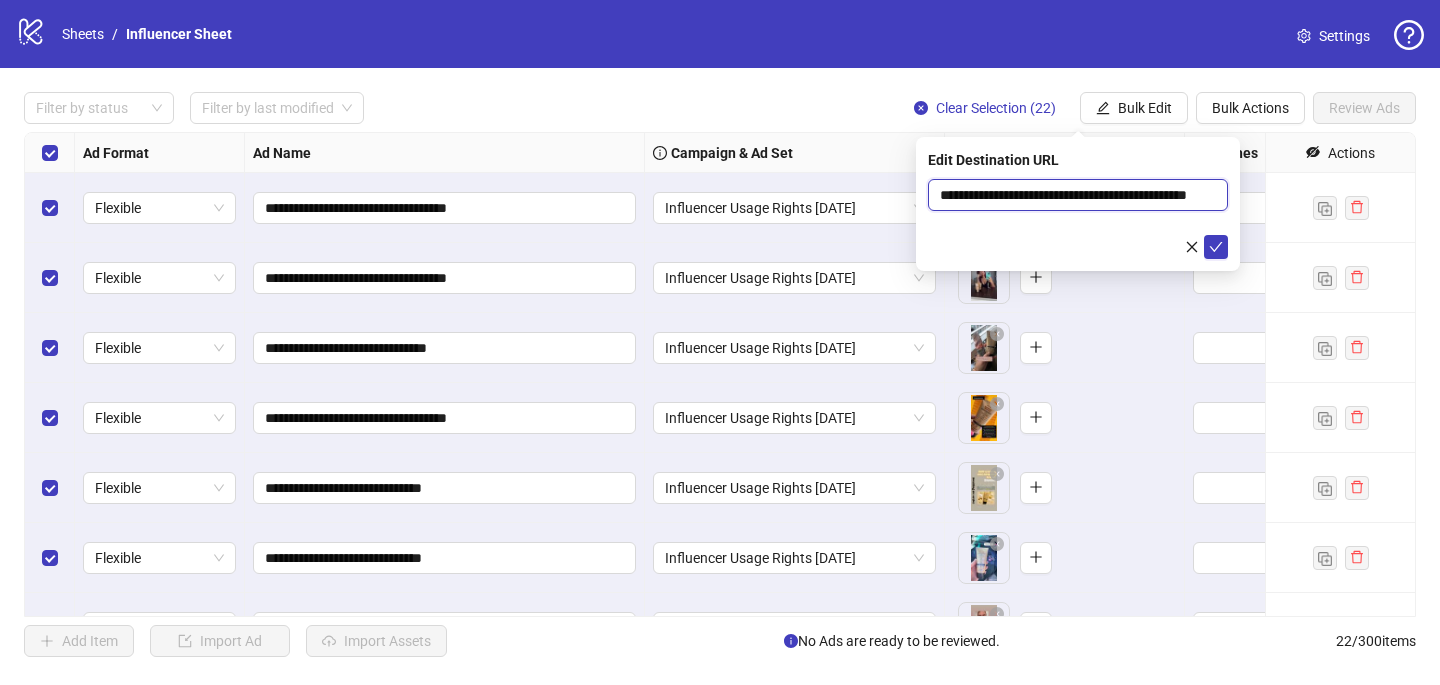 scroll, scrollTop: 0, scrollLeft: 72, axis: horizontal 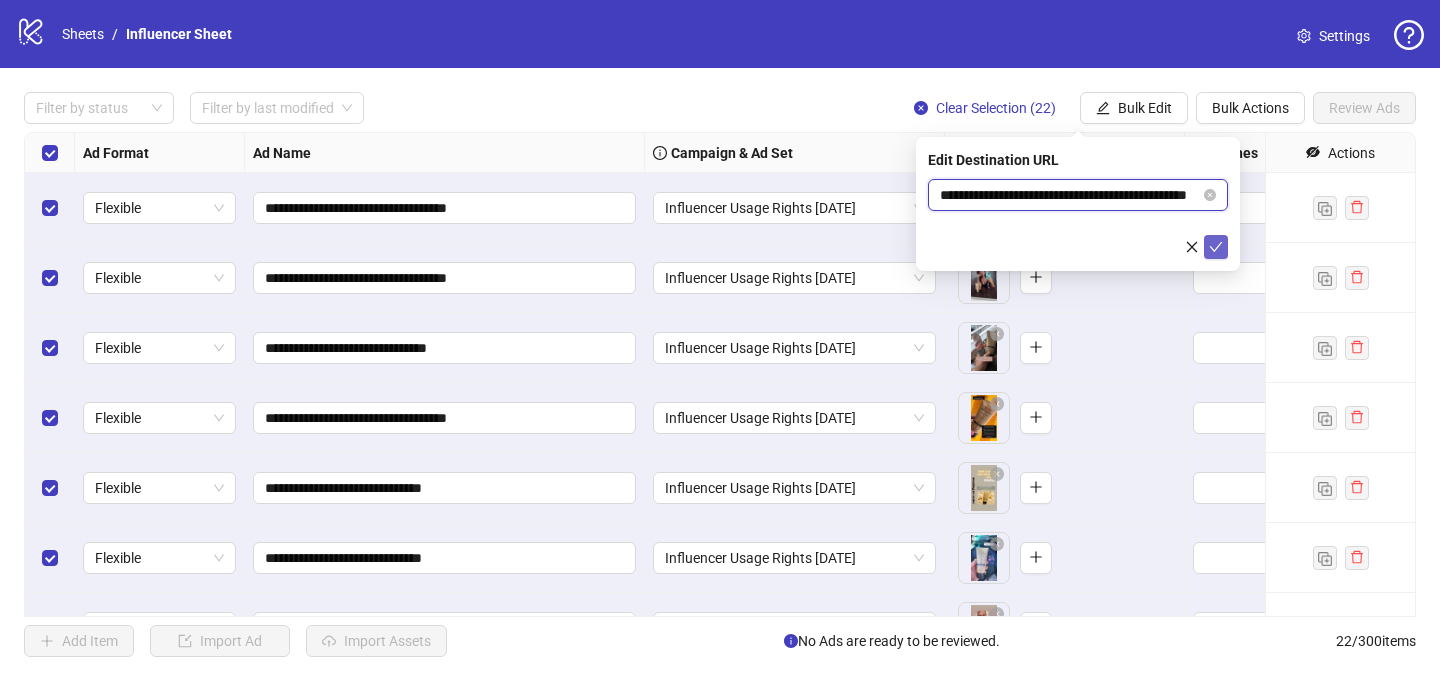 type on "**********" 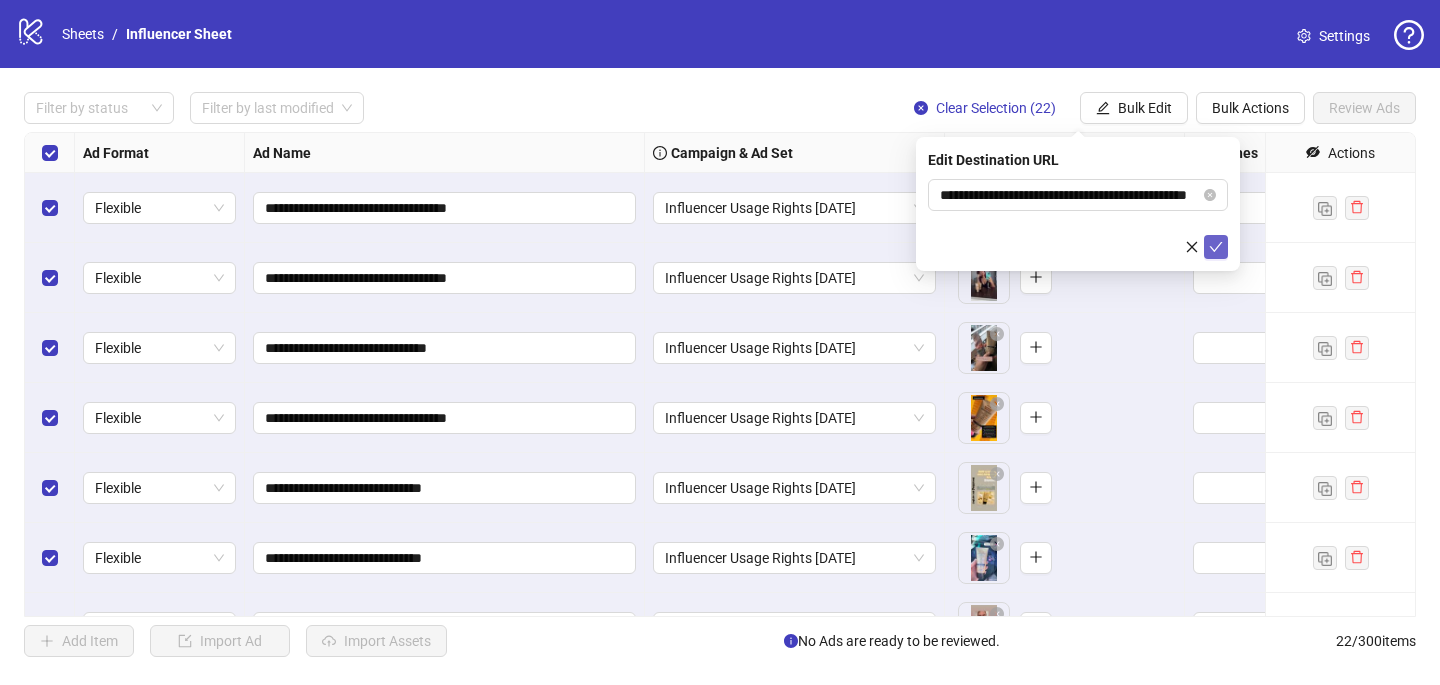 click 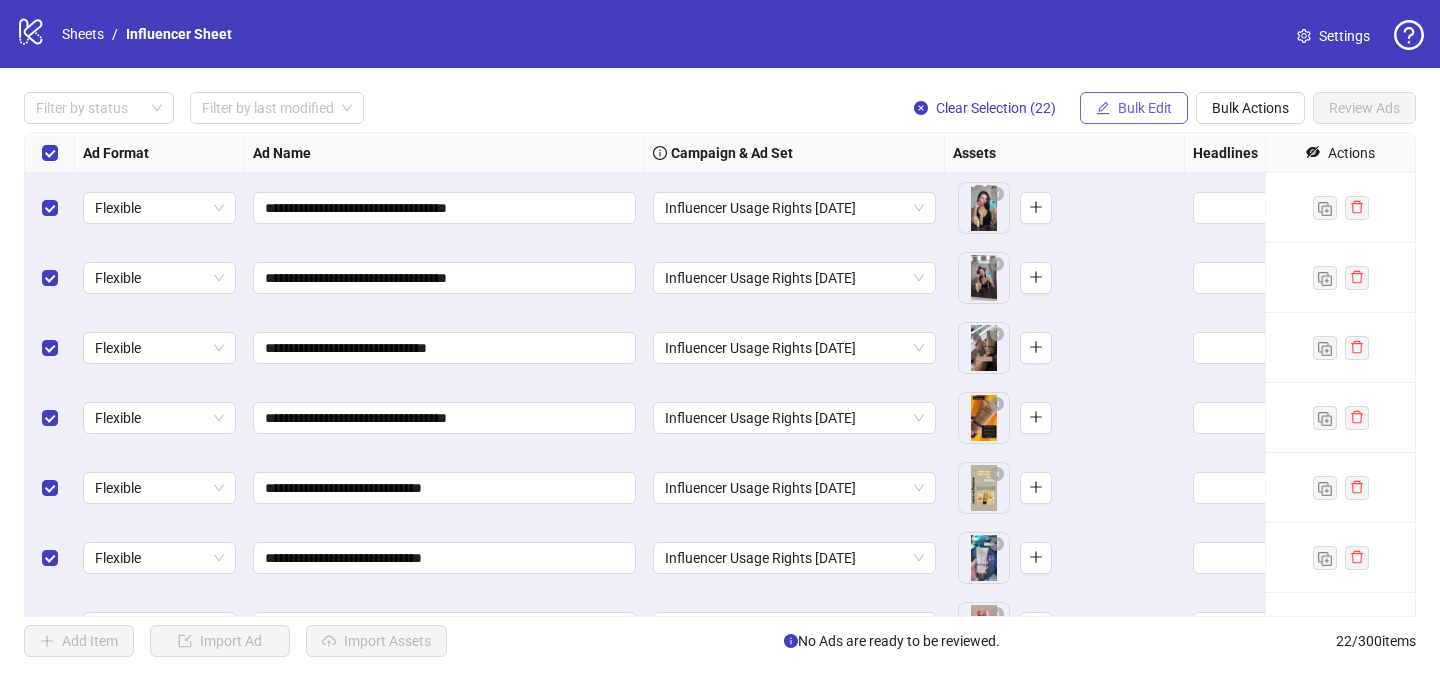 click on "Bulk Edit" at bounding box center [1145, 108] 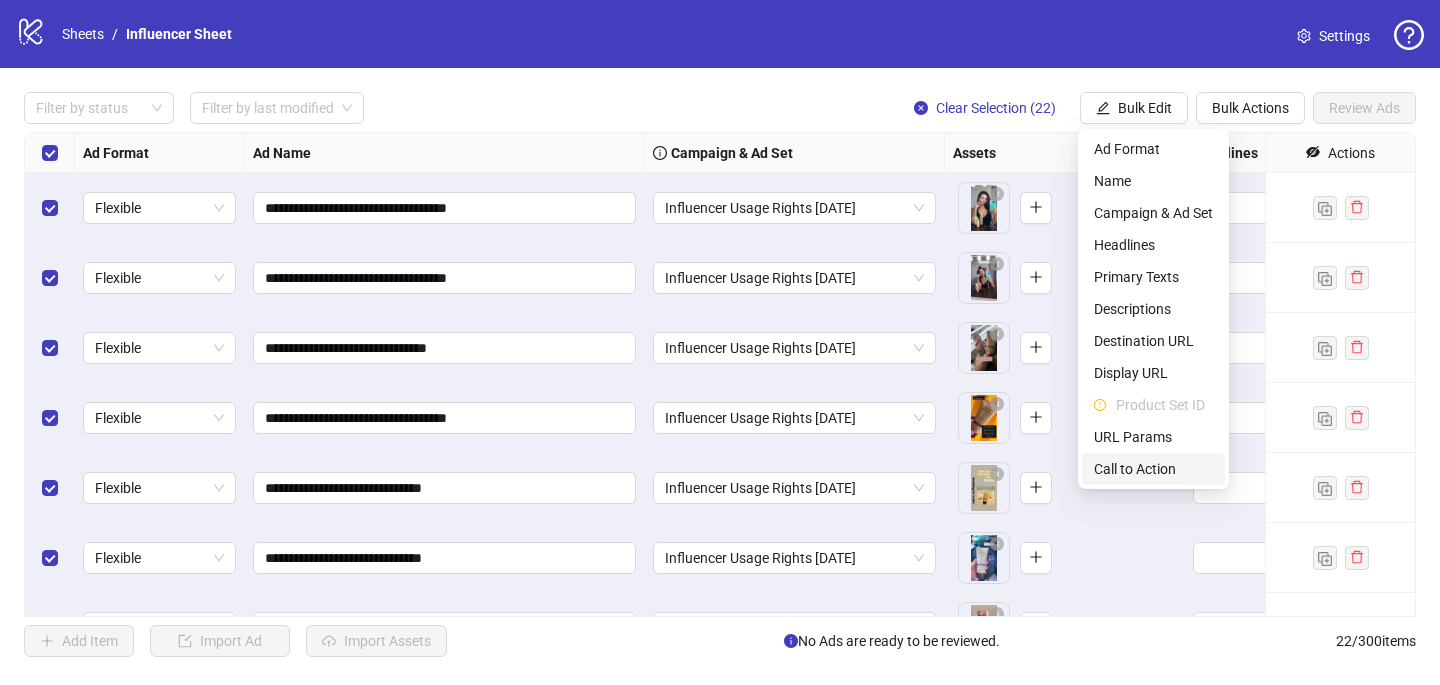 click on "Call to Action" at bounding box center (1153, 469) 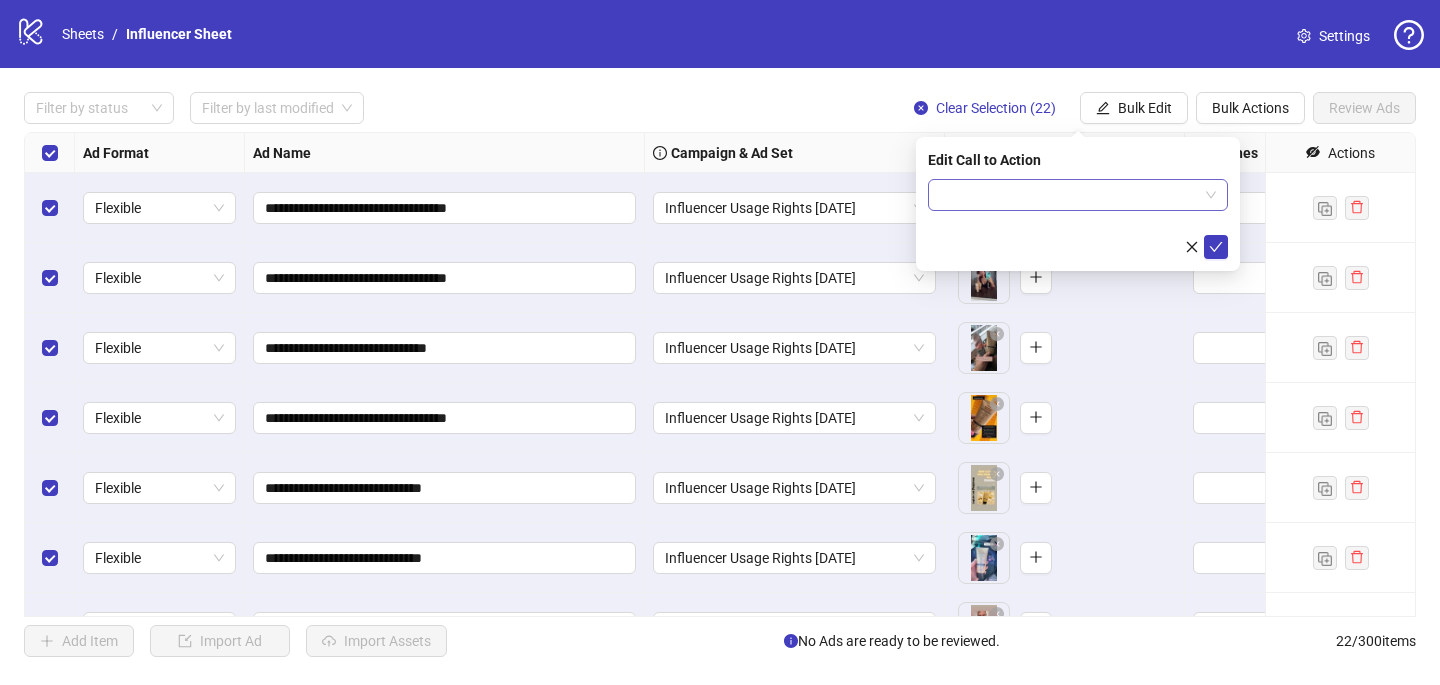 click at bounding box center [1069, 195] 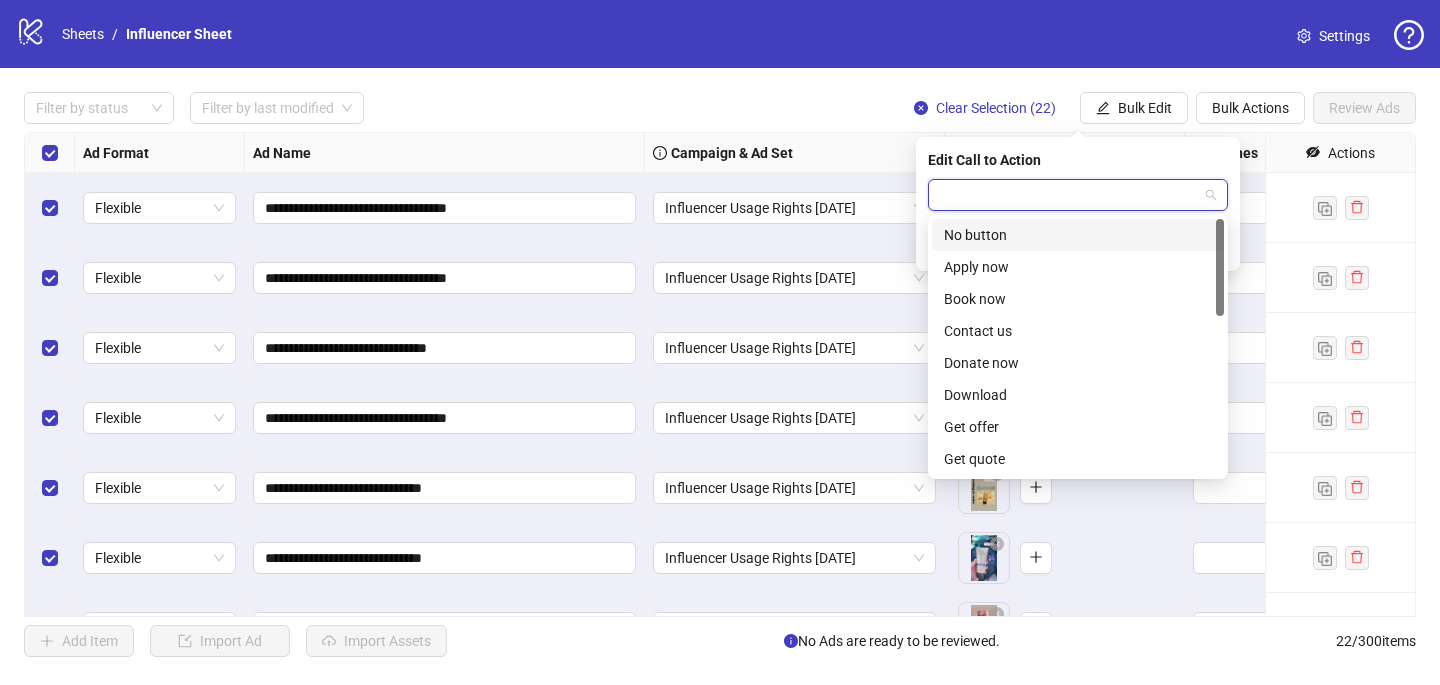 type on "*" 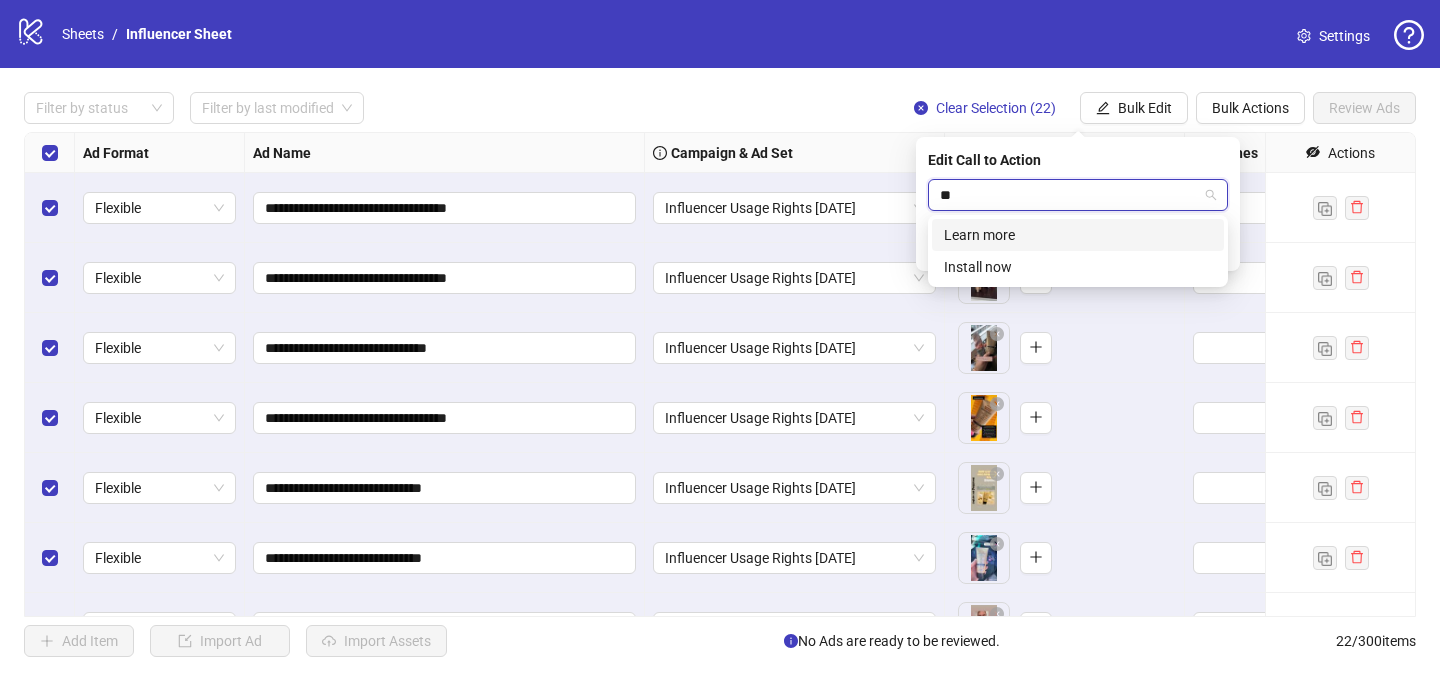 type on "***" 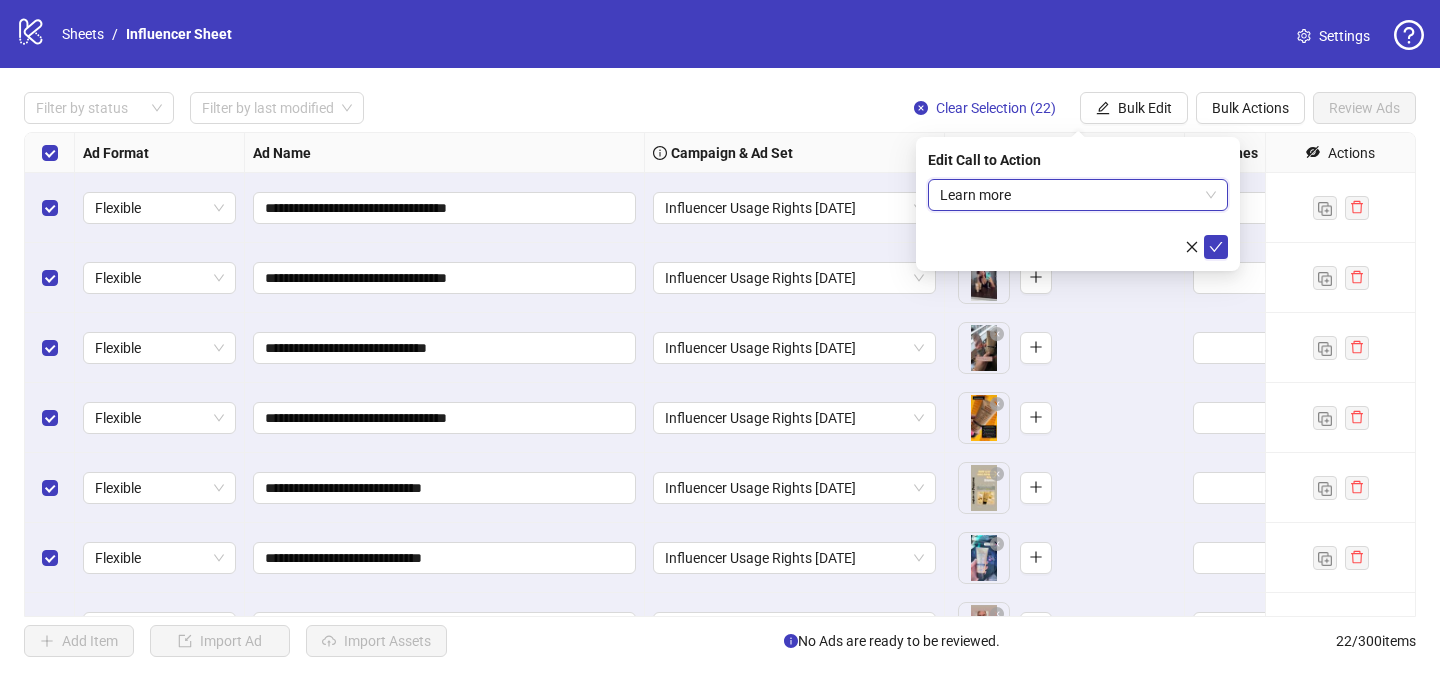 click on "Learn more" at bounding box center [1078, 195] 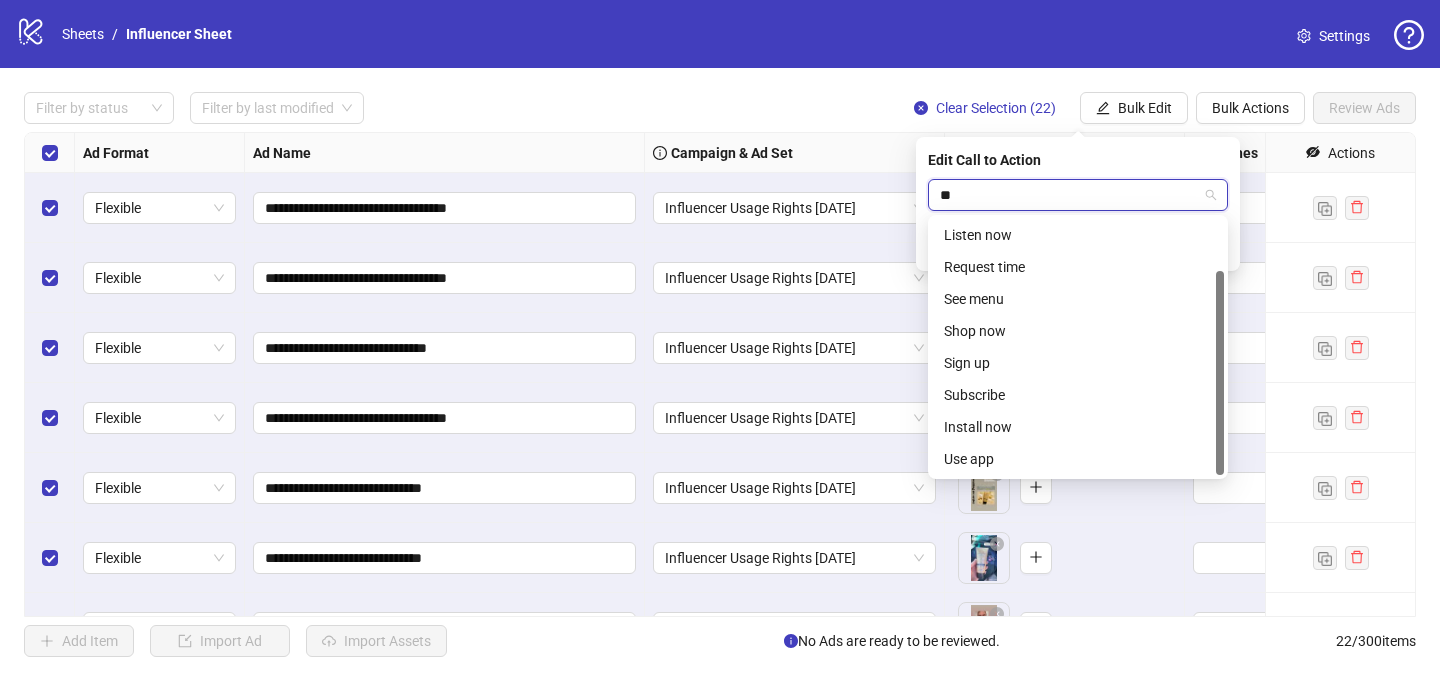 scroll, scrollTop: 0, scrollLeft: 0, axis: both 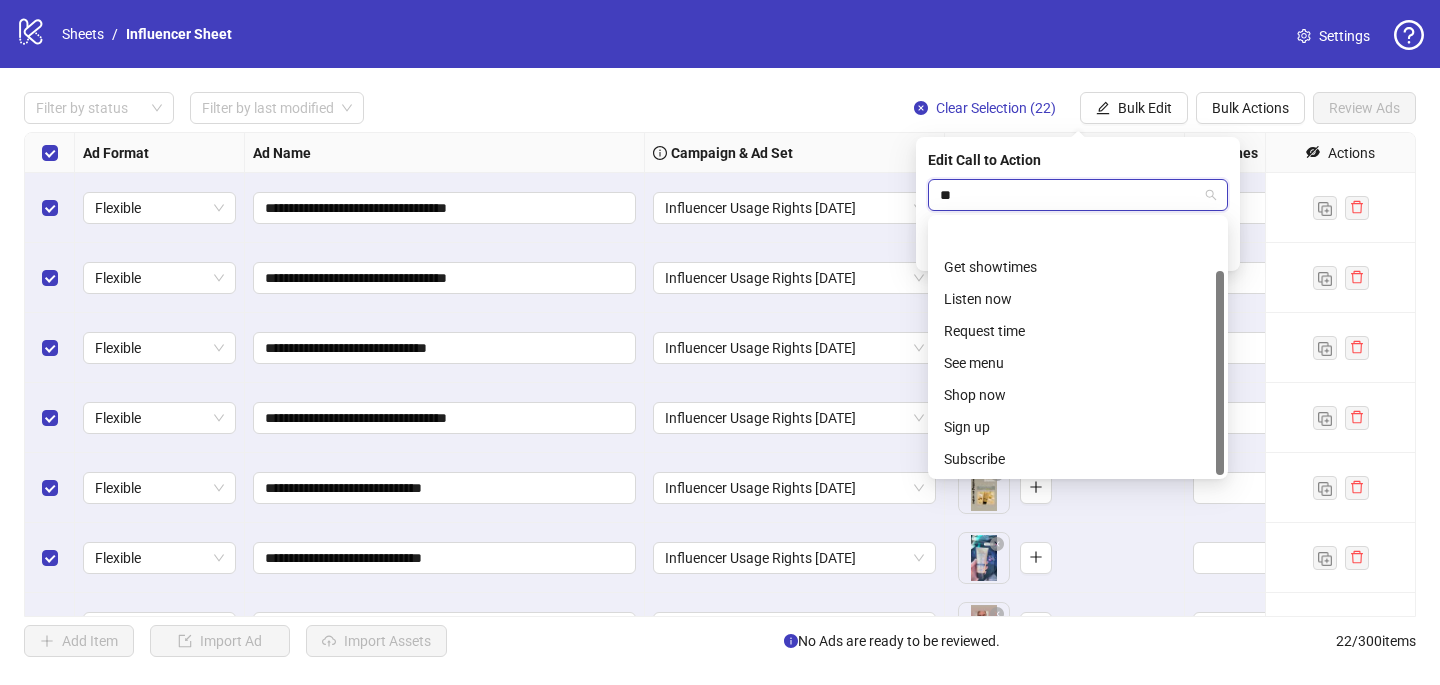 type on "***" 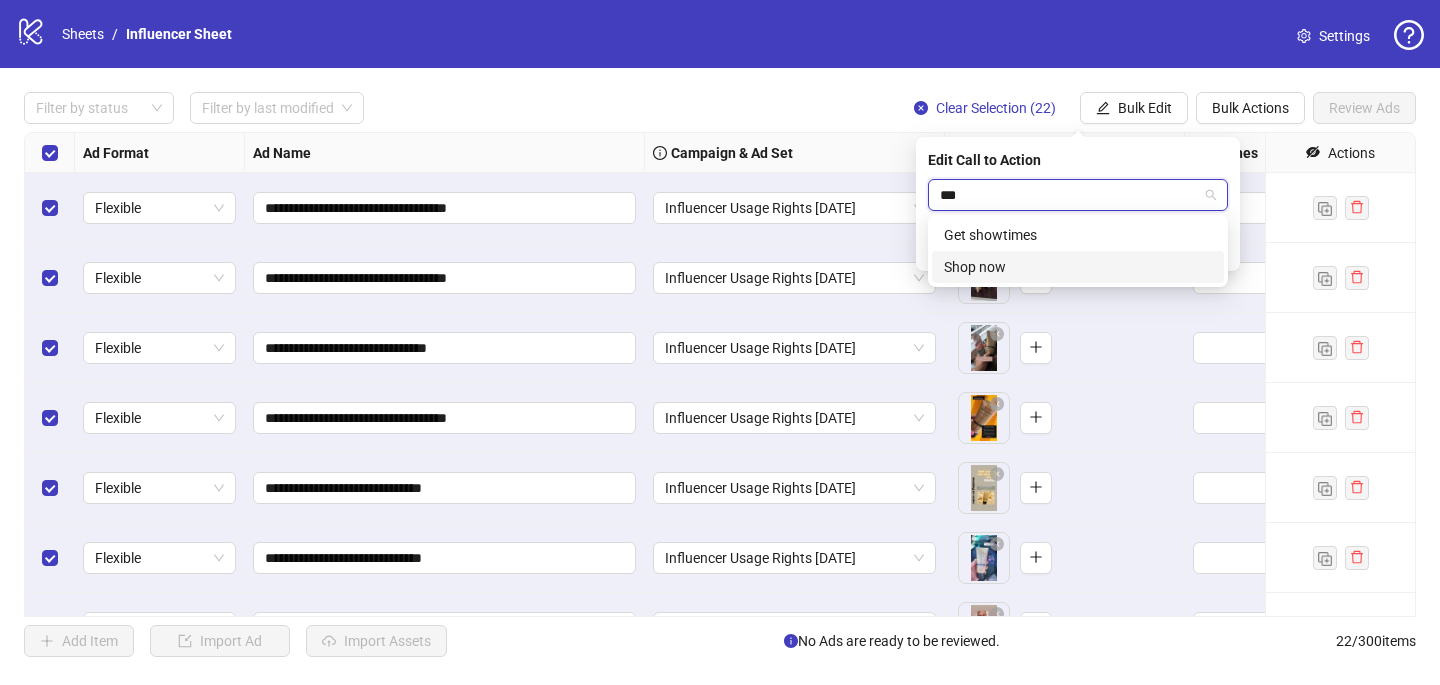 type 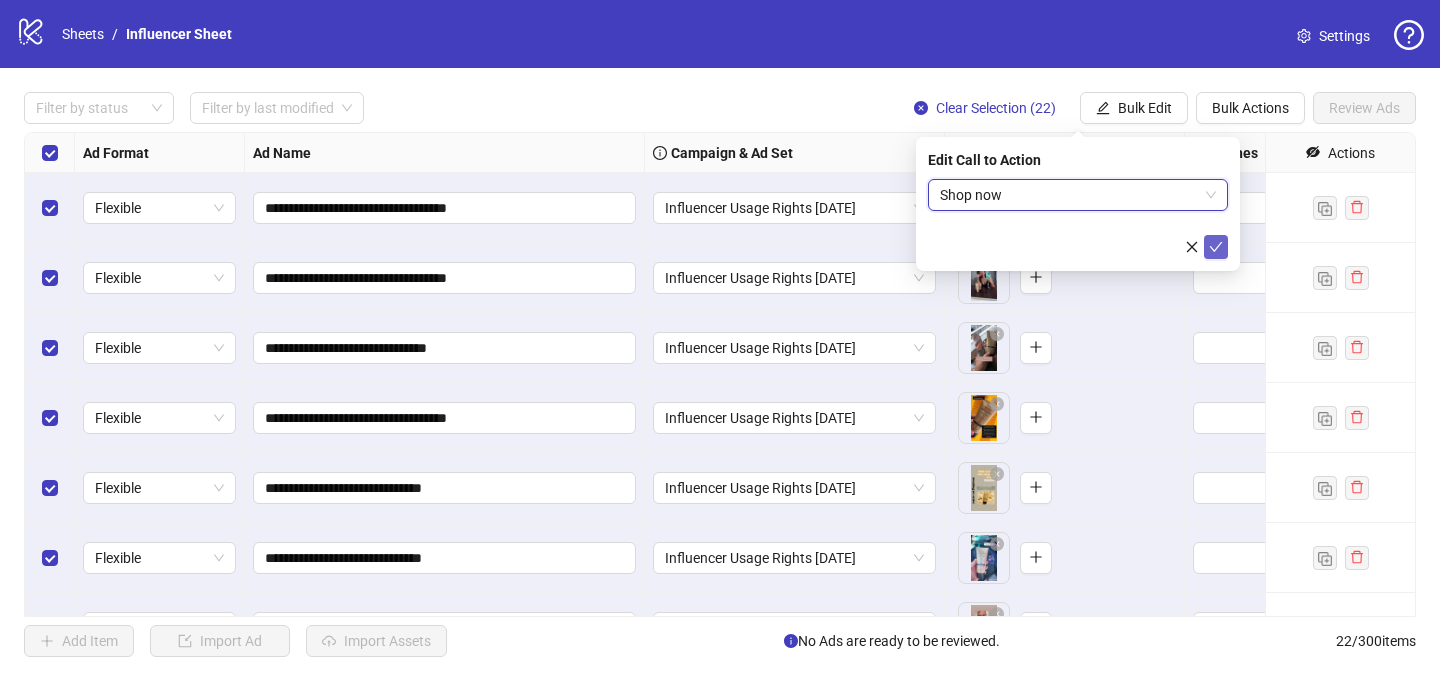 click at bounding box center [1216, 247] 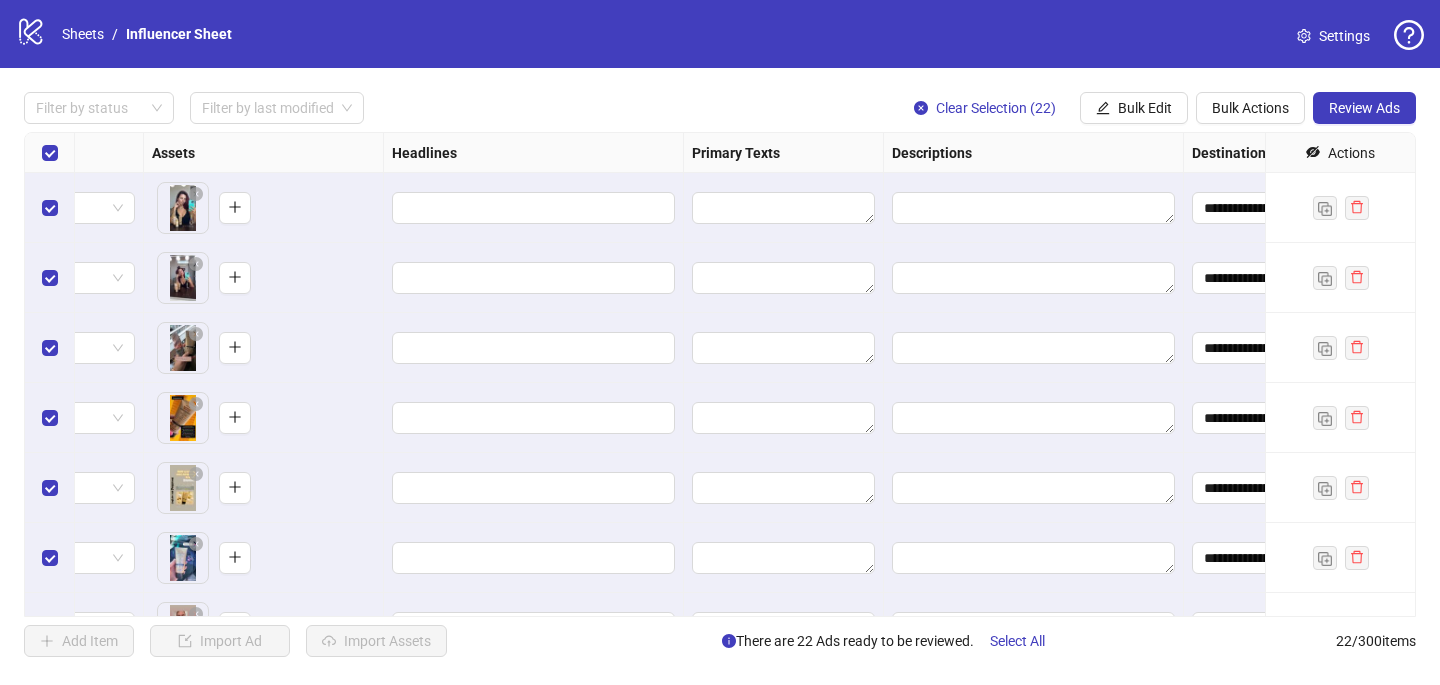 scroll, scrollTop: 0, scrollLeft: 774, axis: horizontal 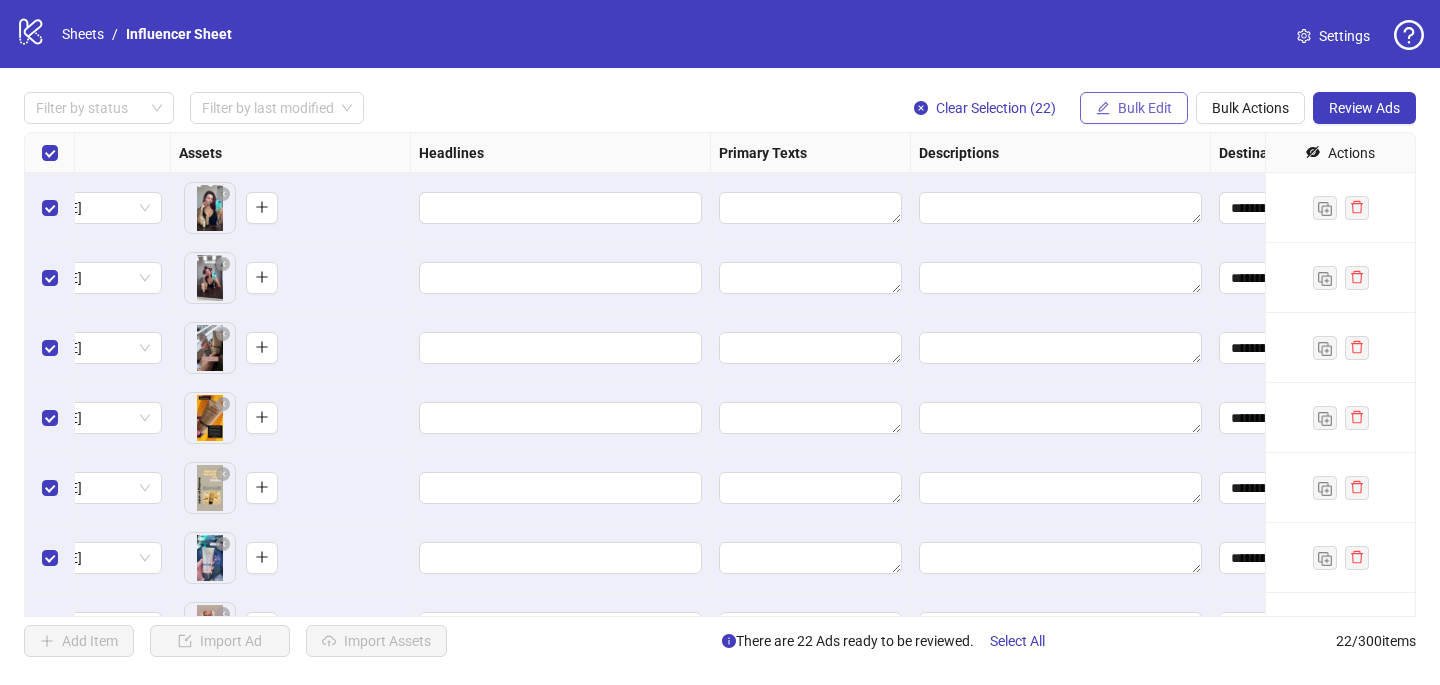 click on "Bulk Edit" at bounding box center (1145, 108) 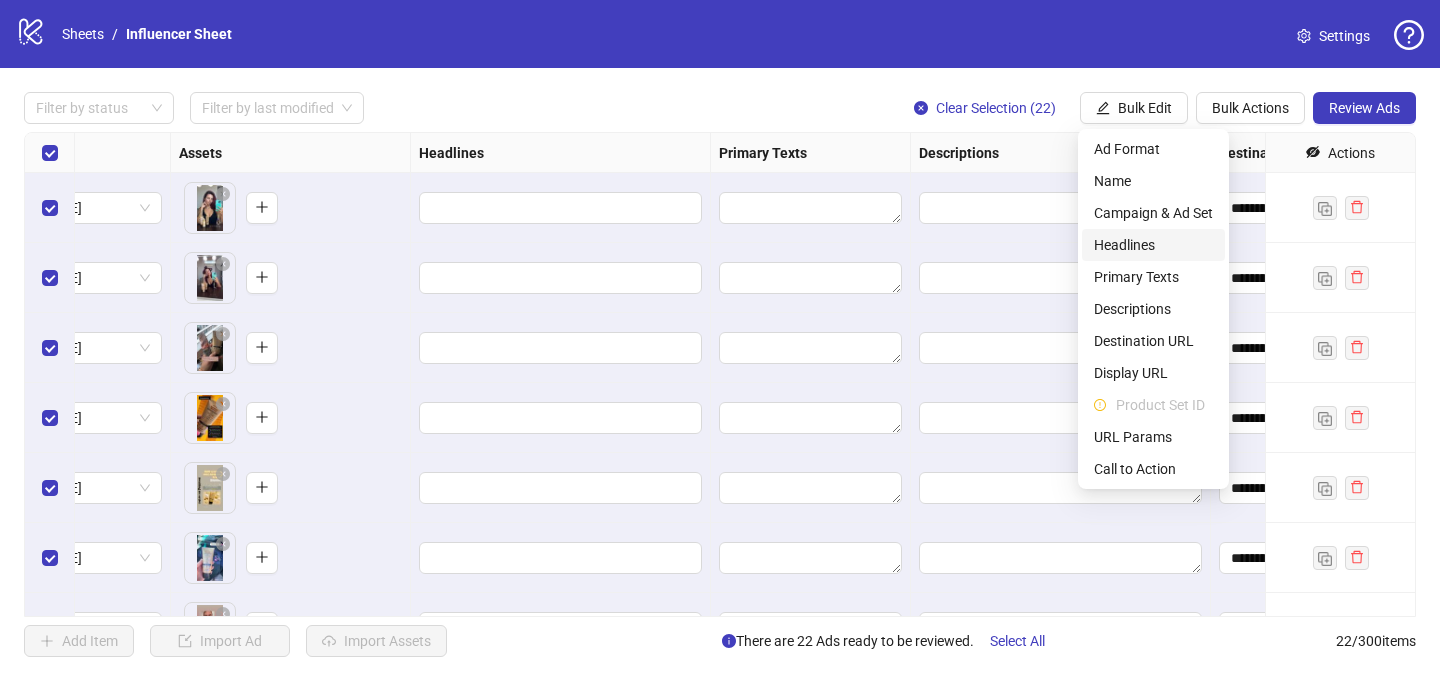 click on "Headlines" at bounding box center (1153, 245) 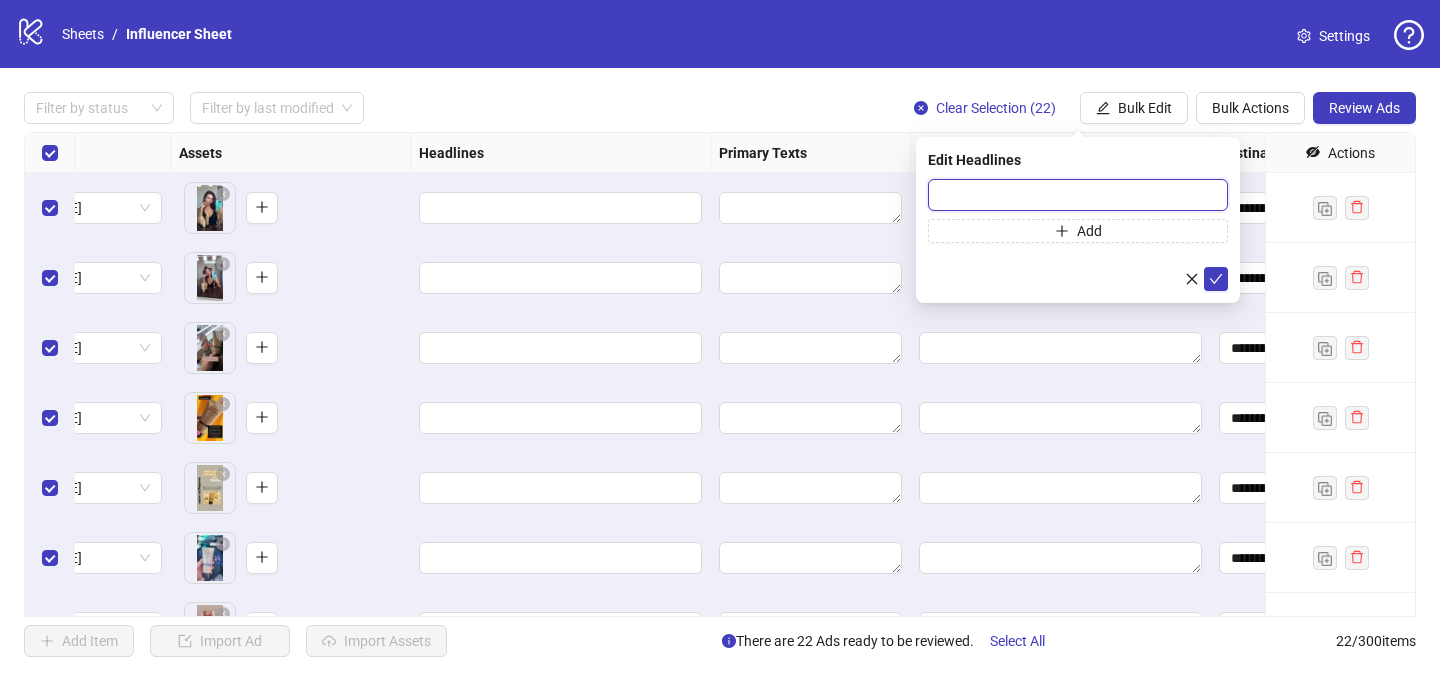 paste on "**********" 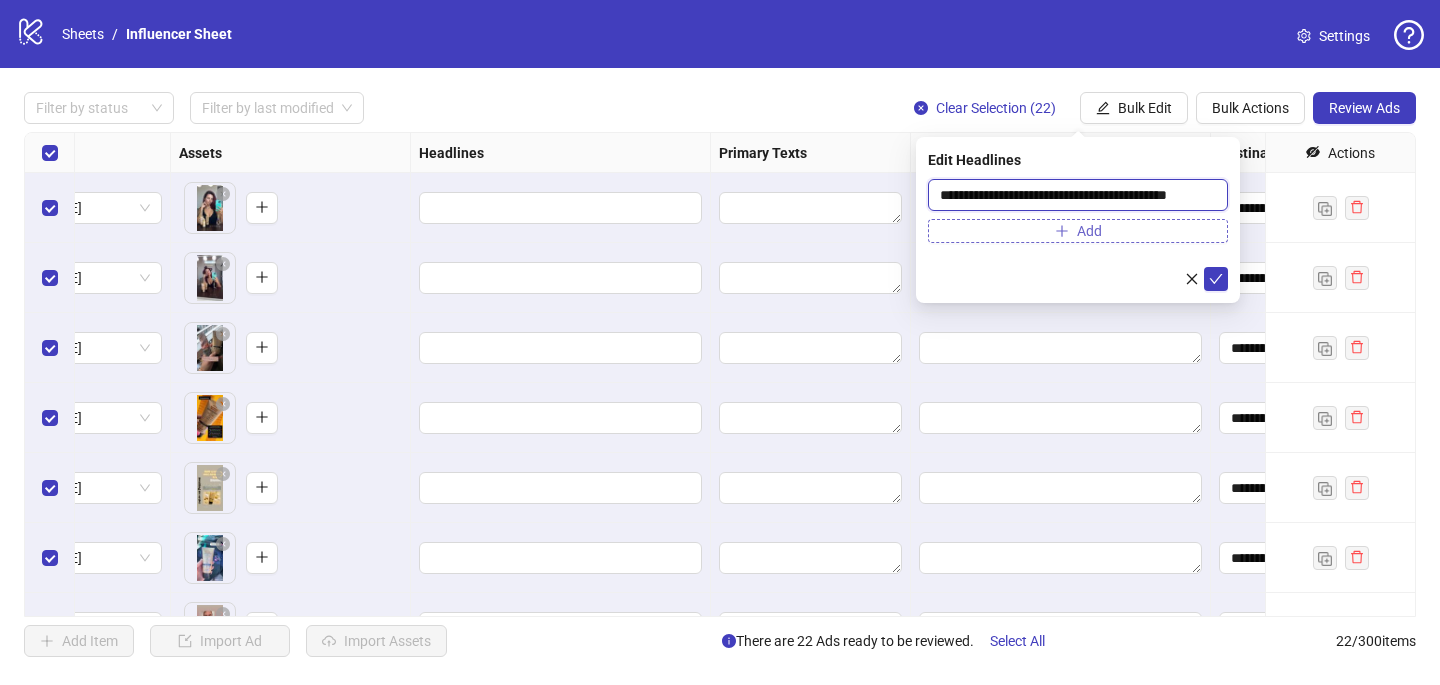 scroll, scrollTop: 0, scrollLeft: 14, axis: horizontal 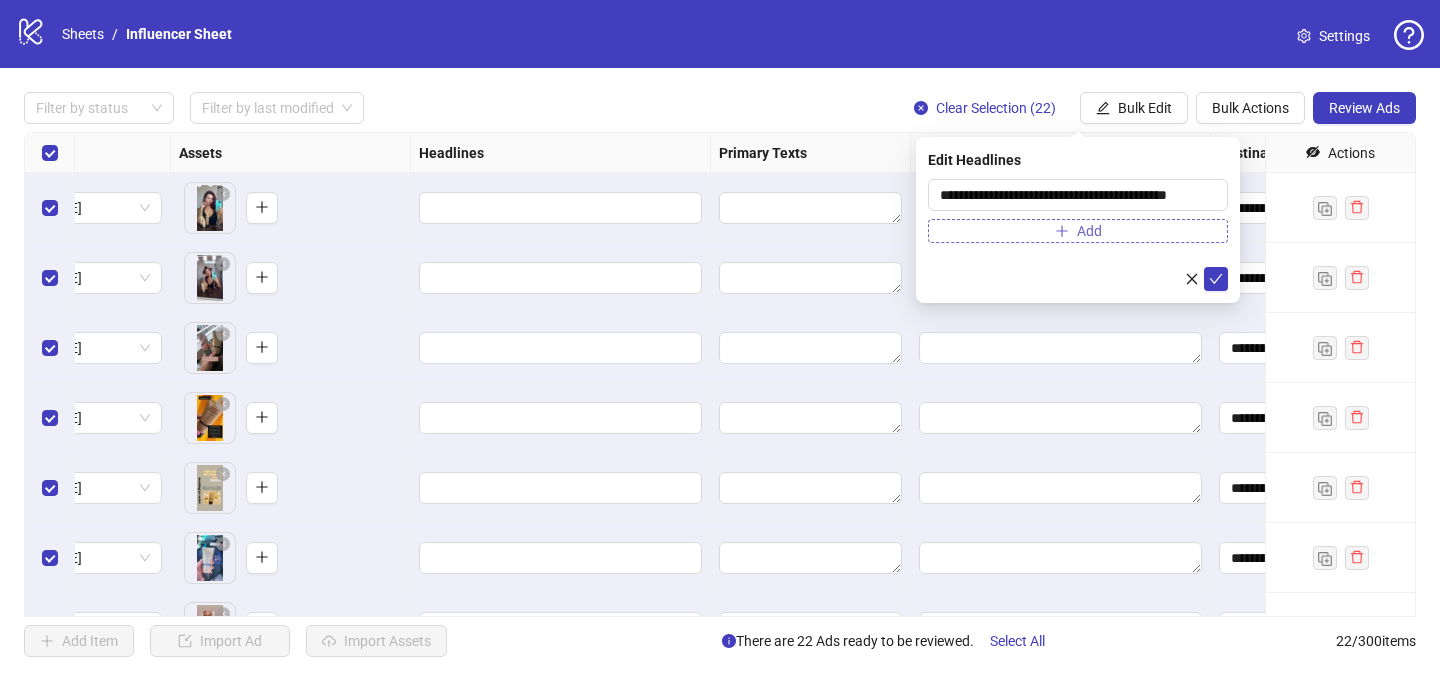 click on "Add" at bounding box center [1078, 231] 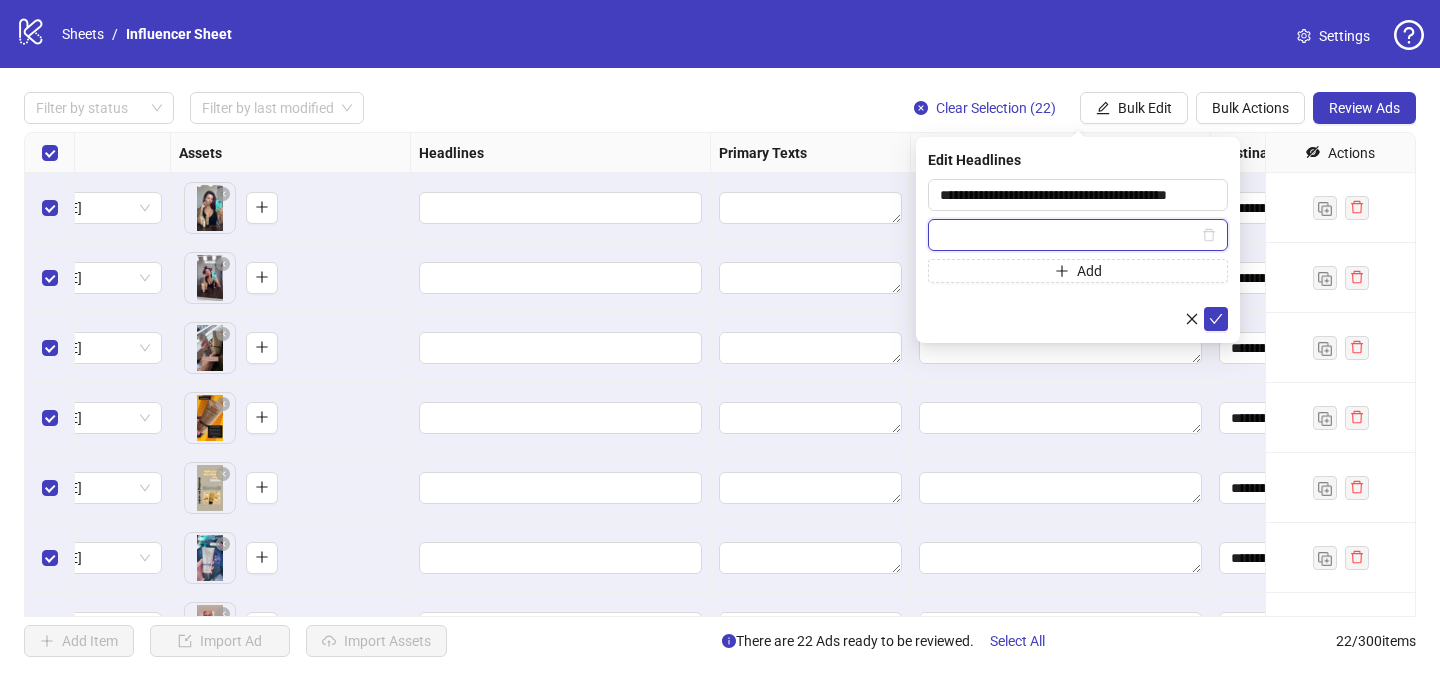 paste on "**********" 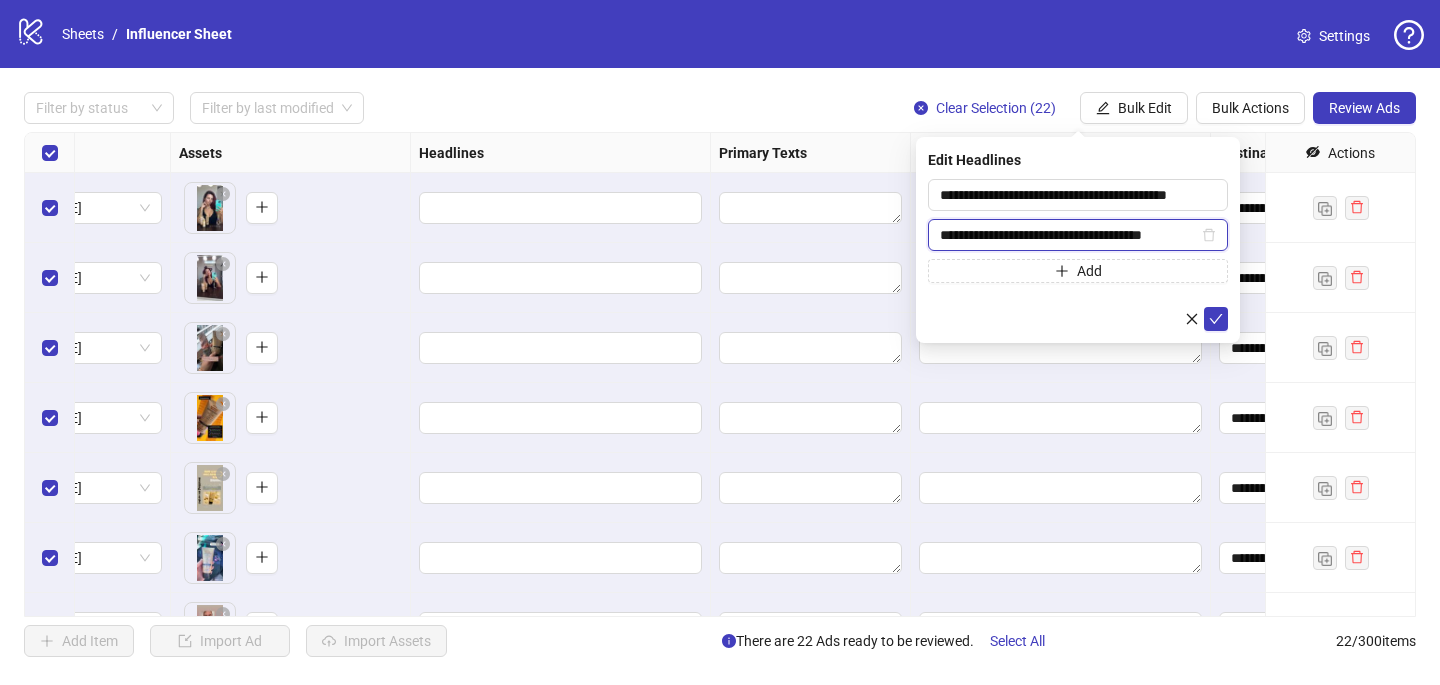 scroll, scrollTop: 0, scrollLeft: 4, axis: horizontal 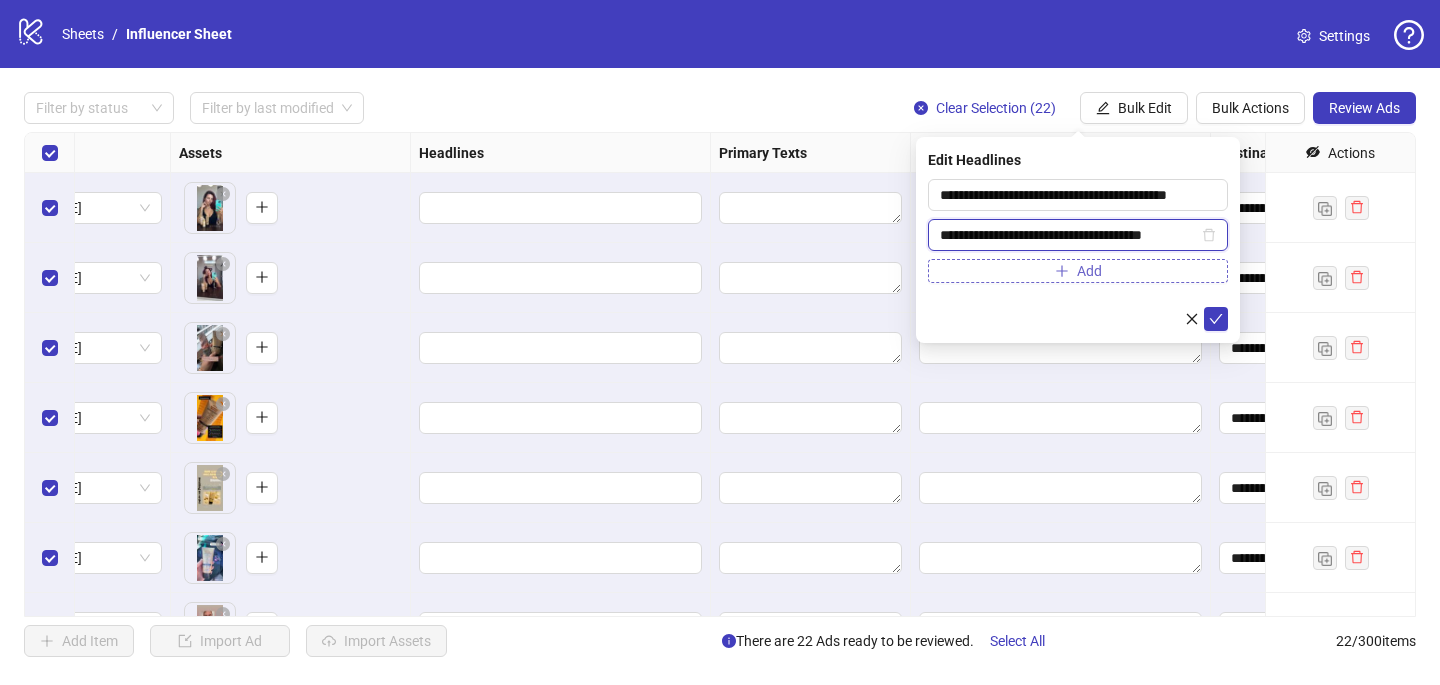 type on "**********" 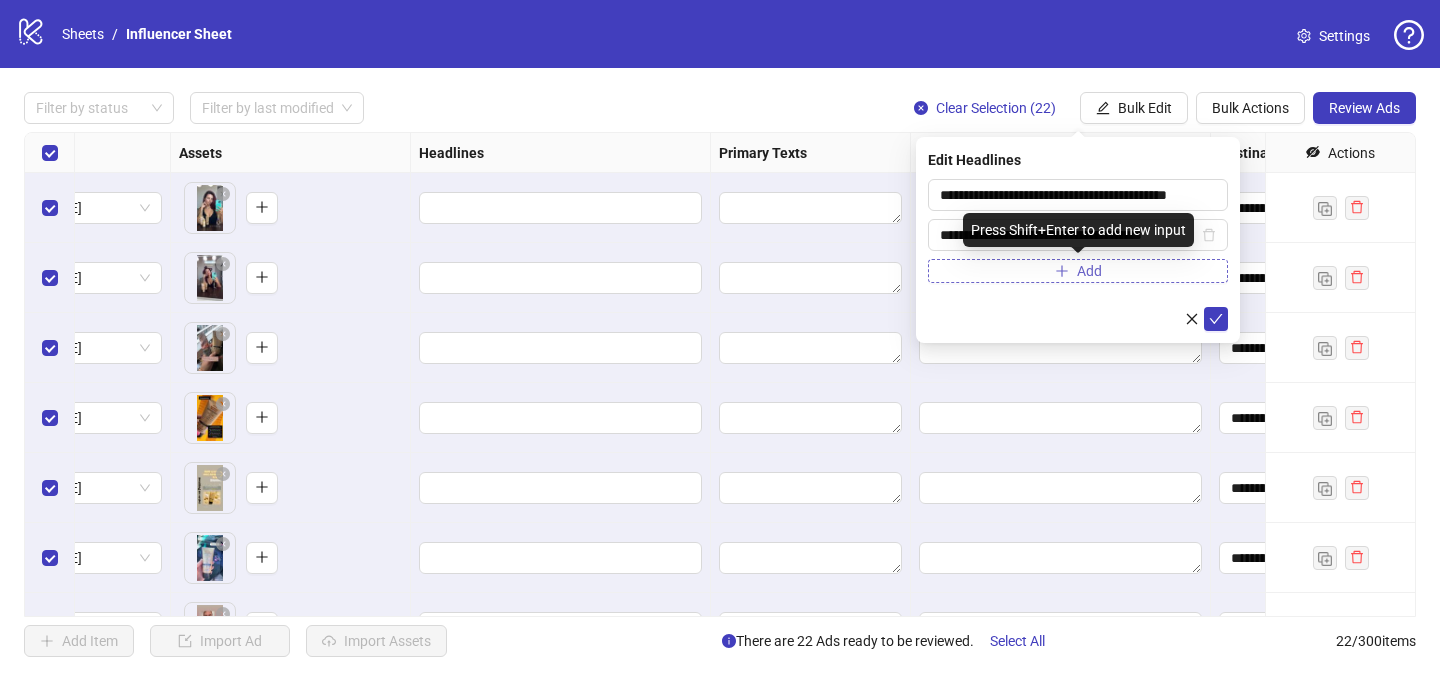 click on "Add" at bounding box center (1089, 271) 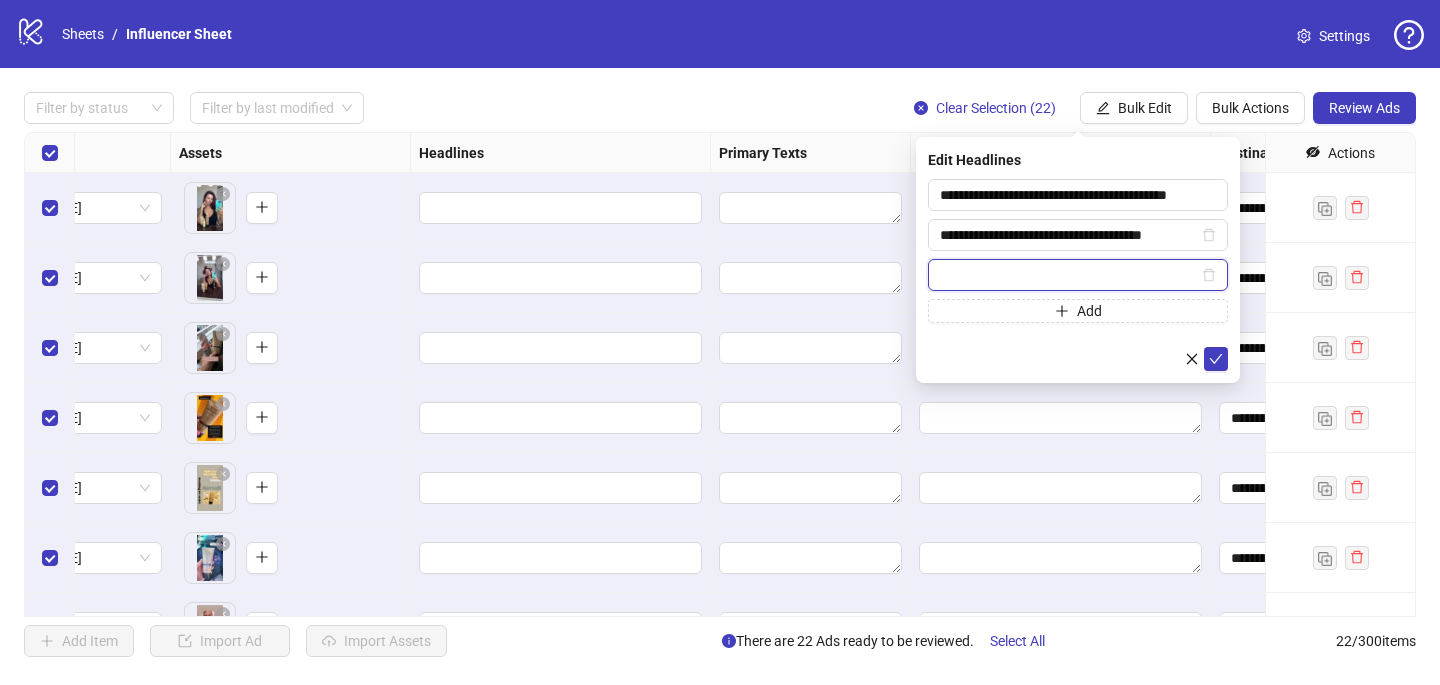 paste on "**********" 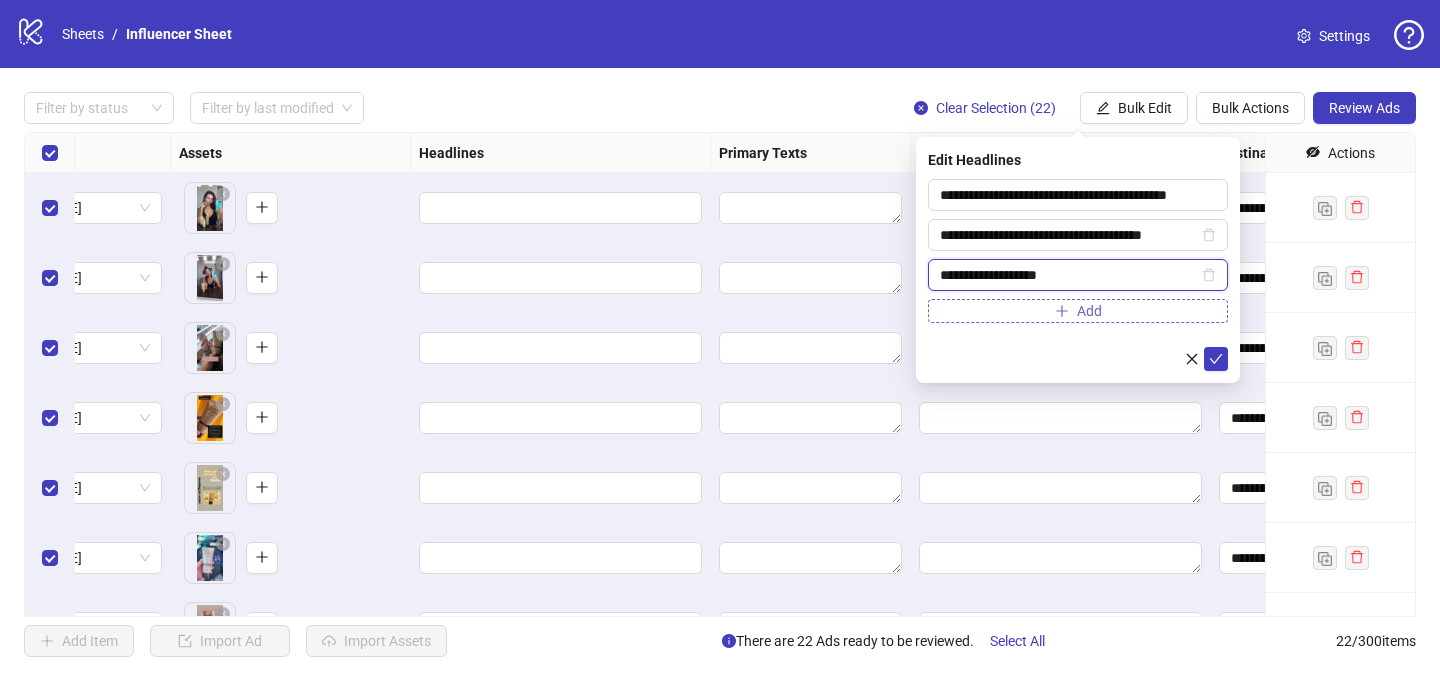 type on "**********" 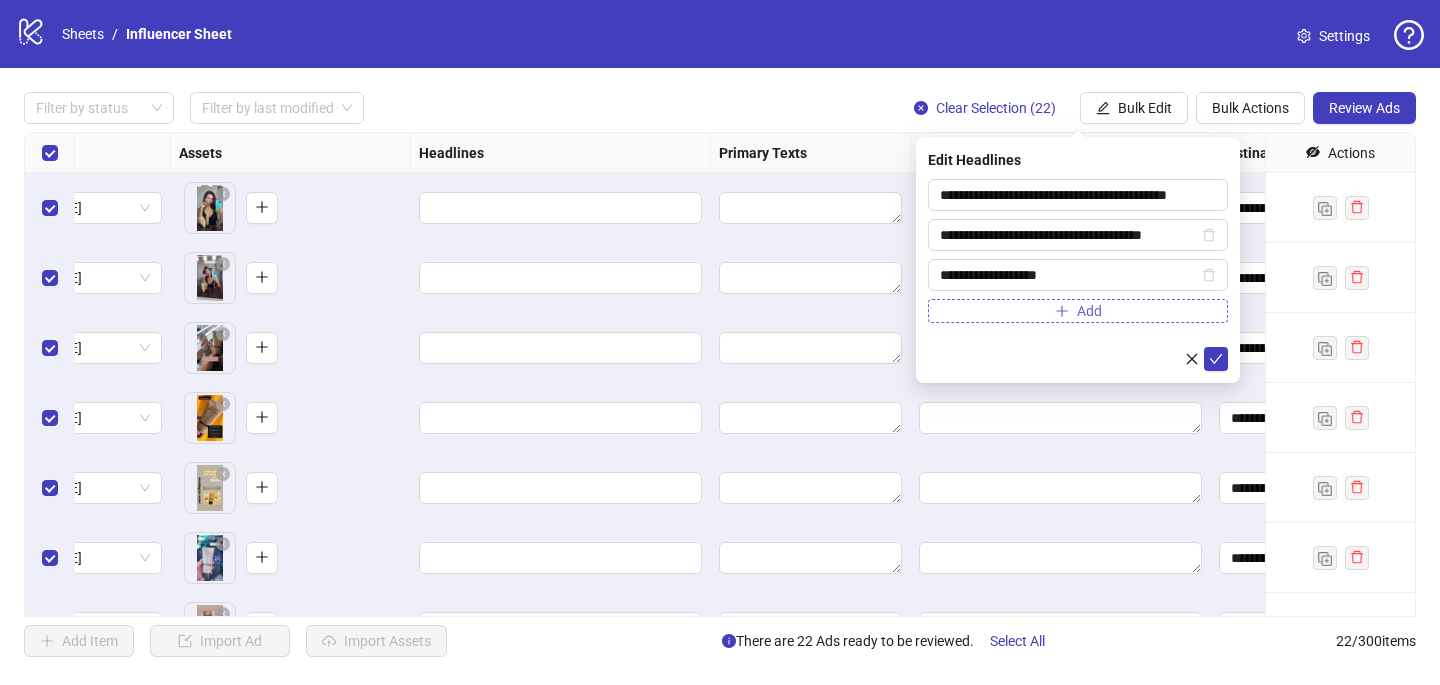 click on "Add" at bounding box center (1078, 311) 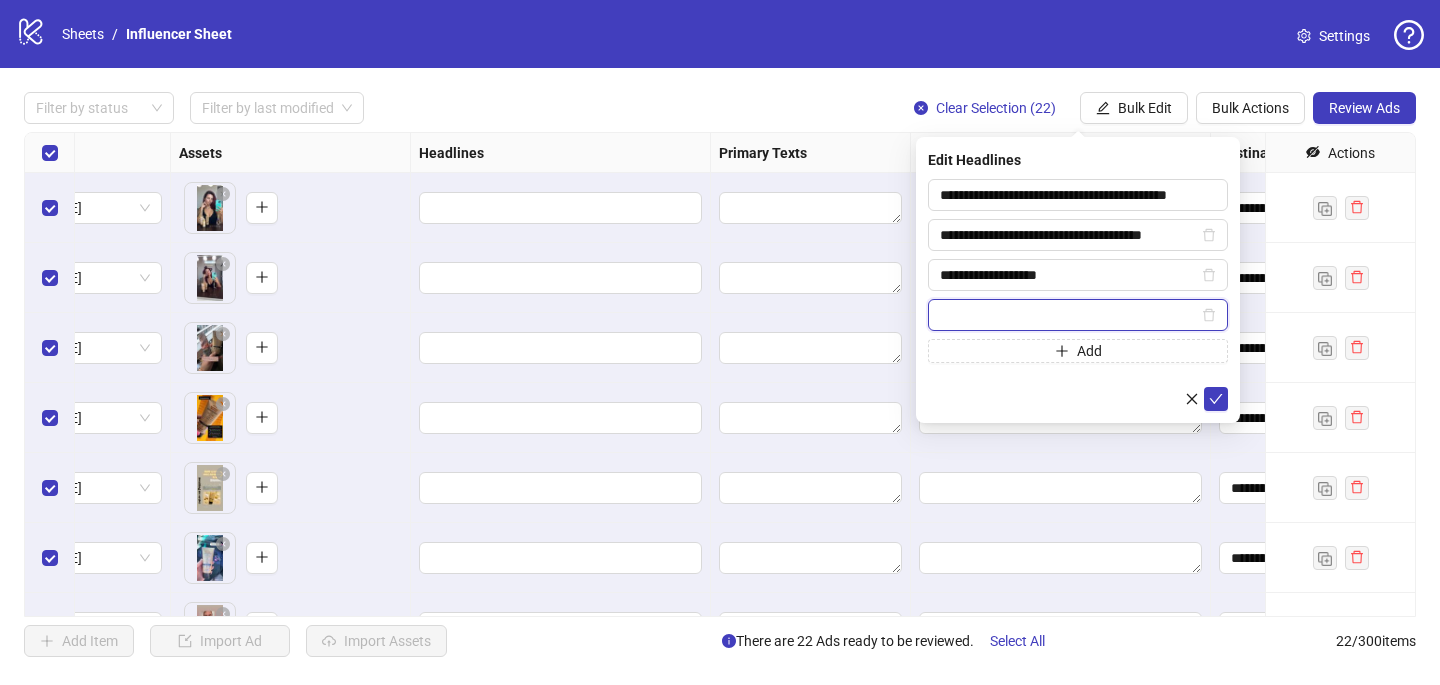paste on "**********" 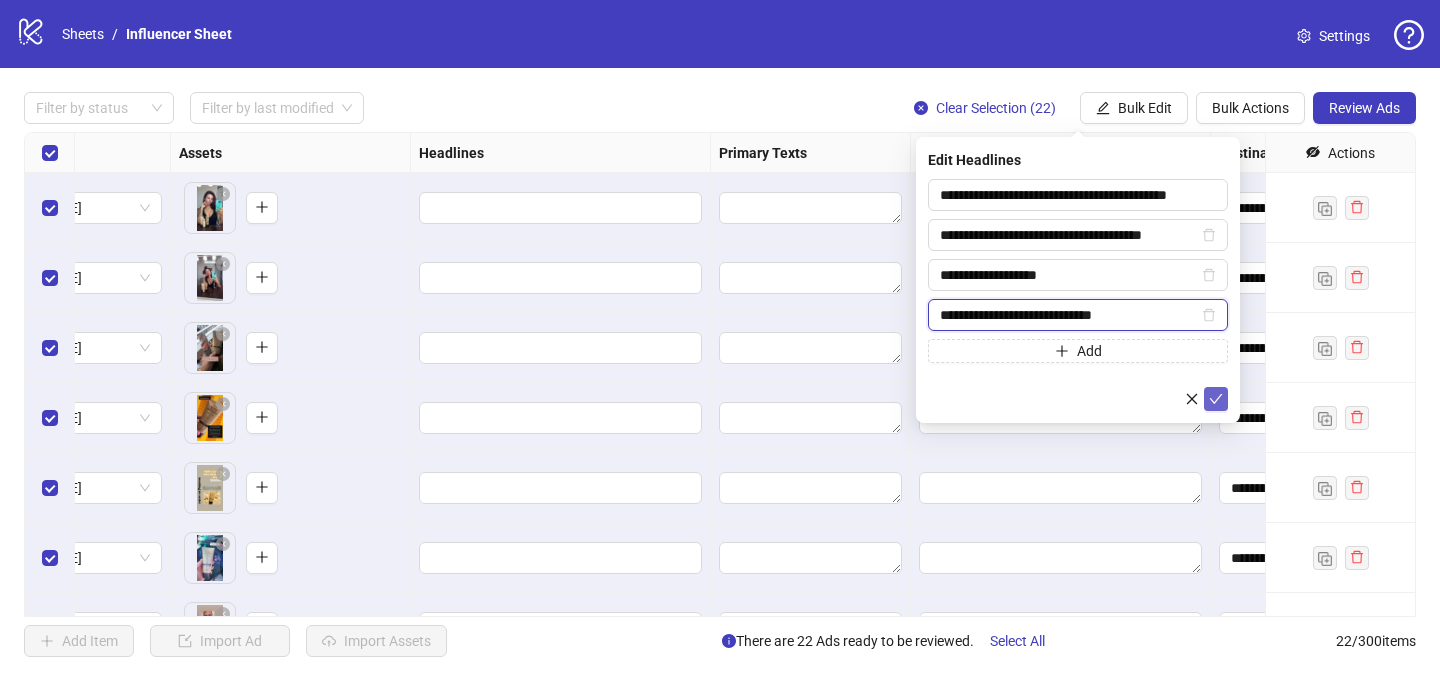 type on "**********" 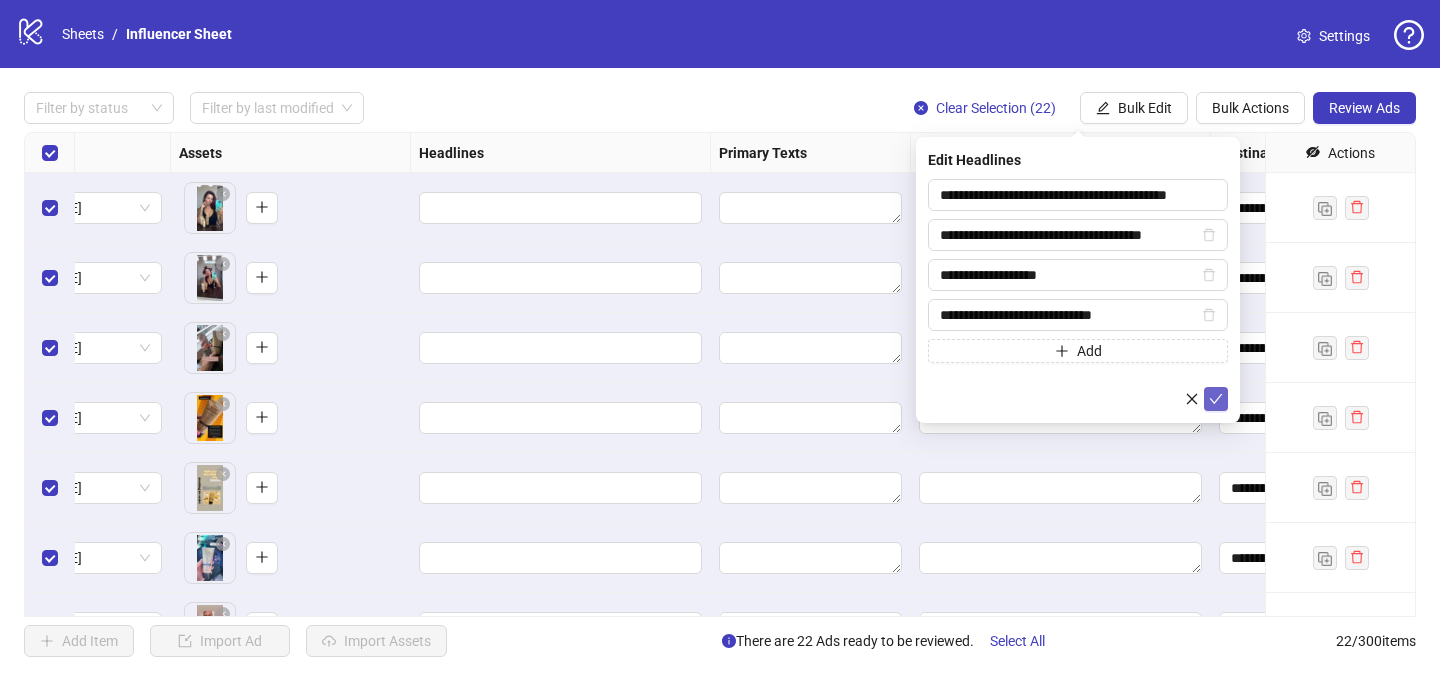 click 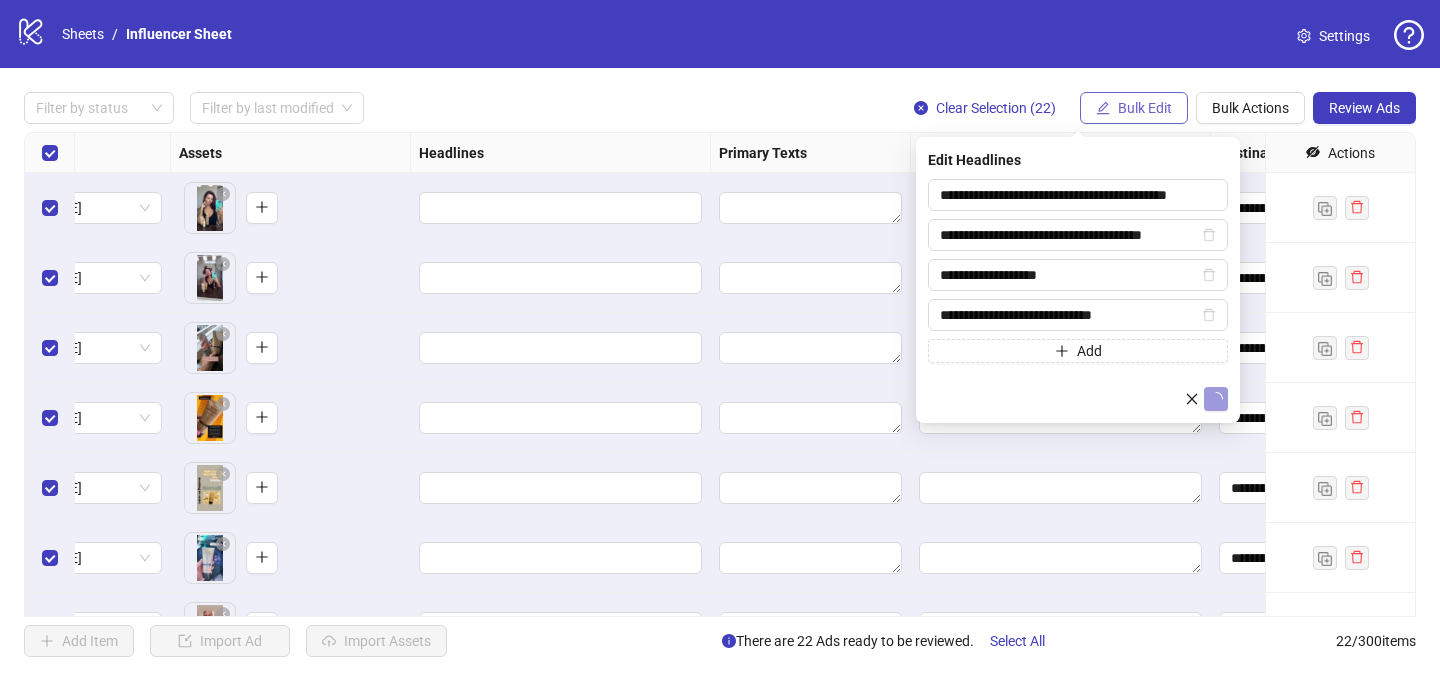 click on "Bulk Edit" at bounding box center [1145, 108] 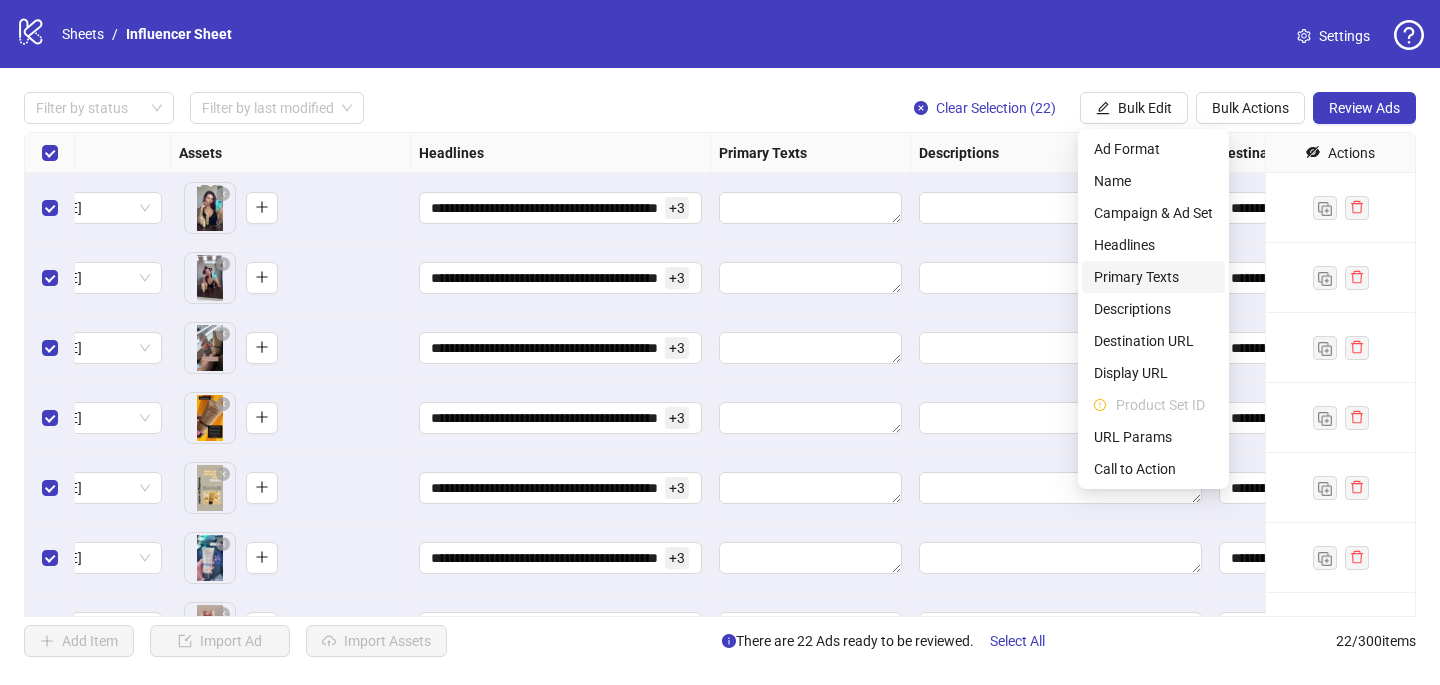 click on "Primary Texts" at bounding box center (1153, 277) 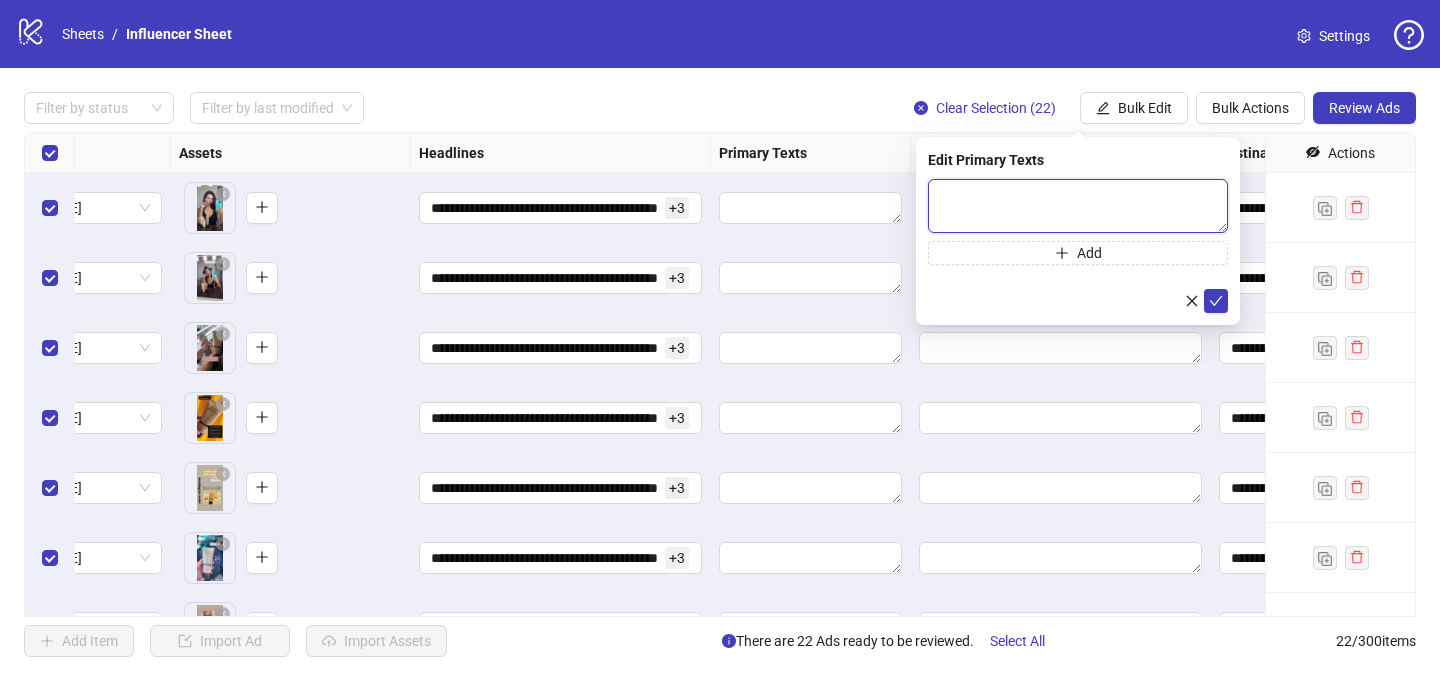 click at bounding box center [1078, 206] 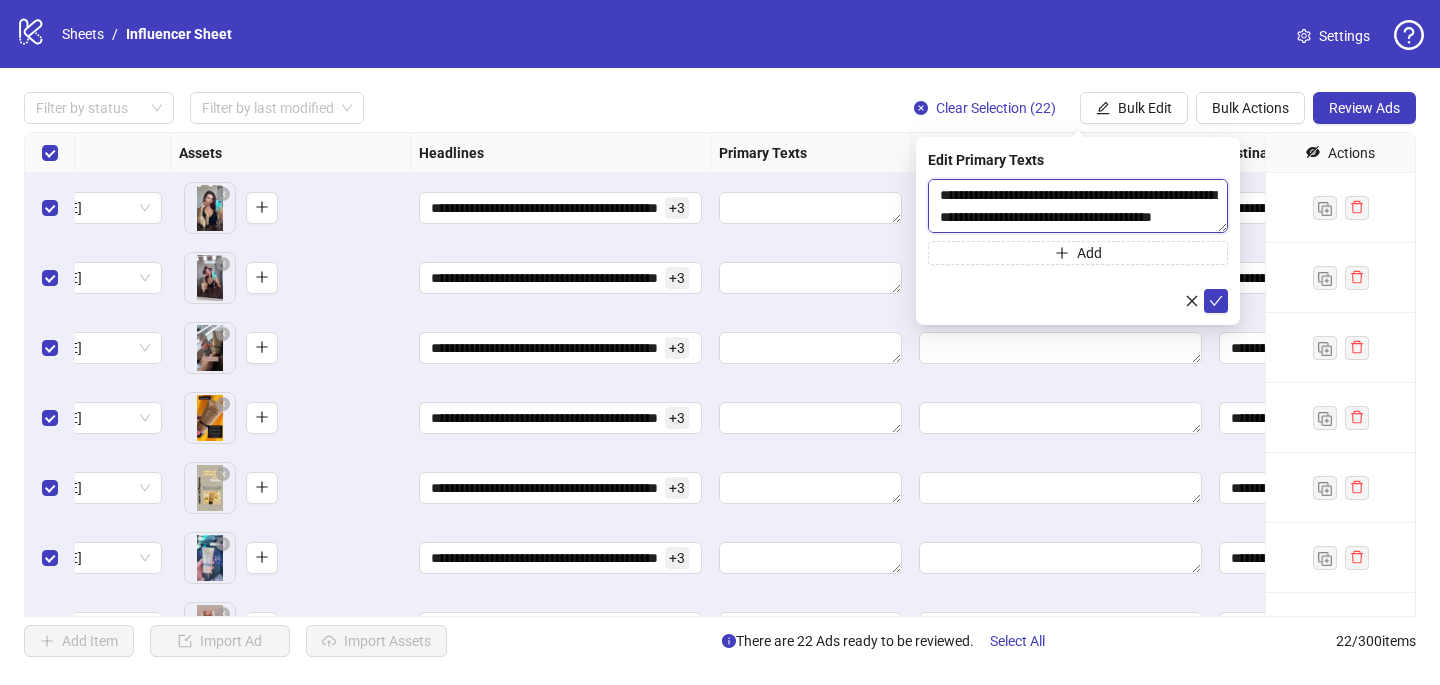 scroll, scrollTop: 286, scrollLeft: 0, axis: vertical 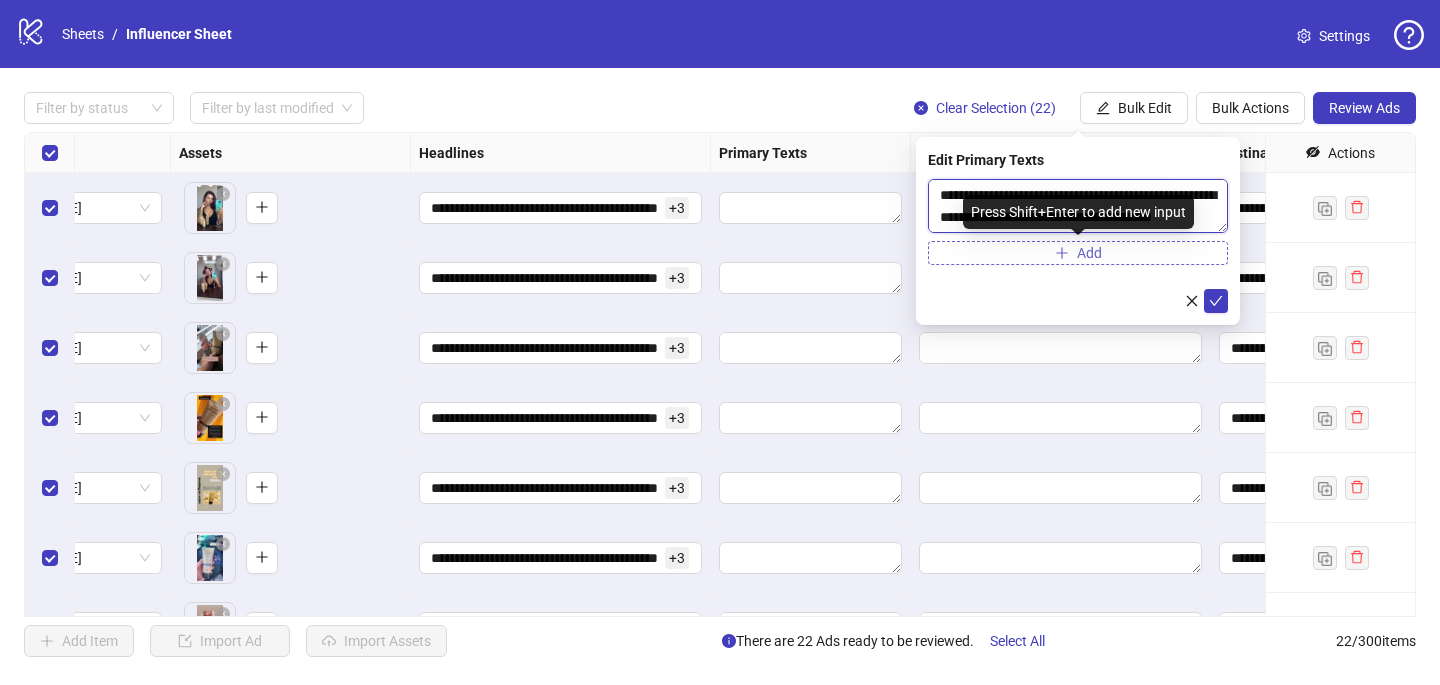 type on "**********" 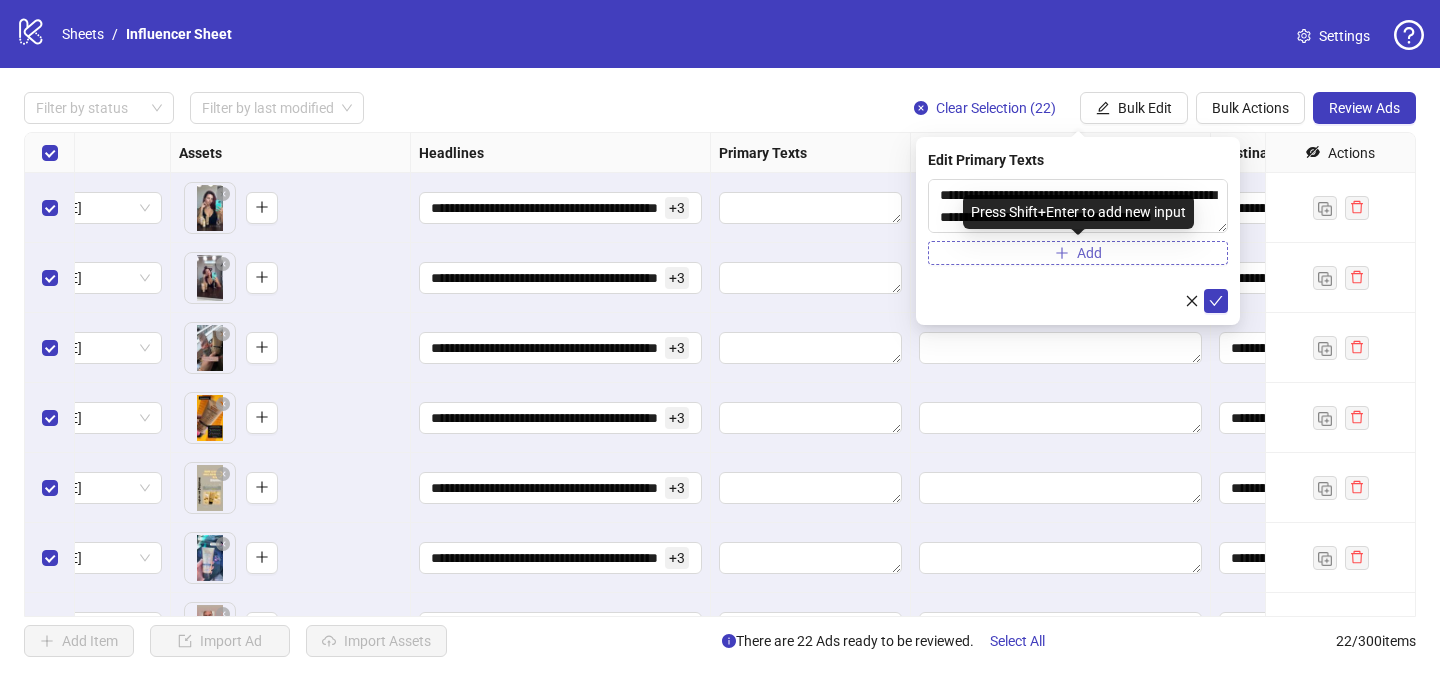 click on "Add" at bounding box center [1078, 253] 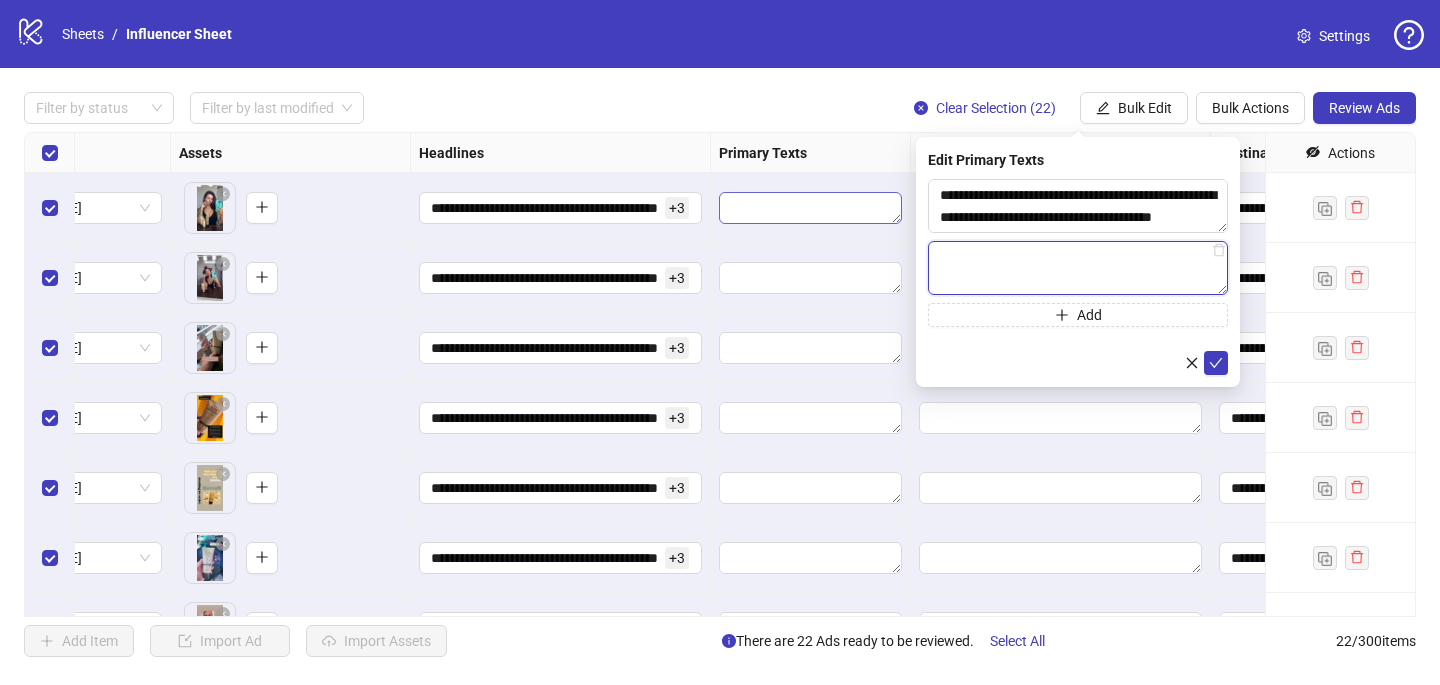 paste on "**********" 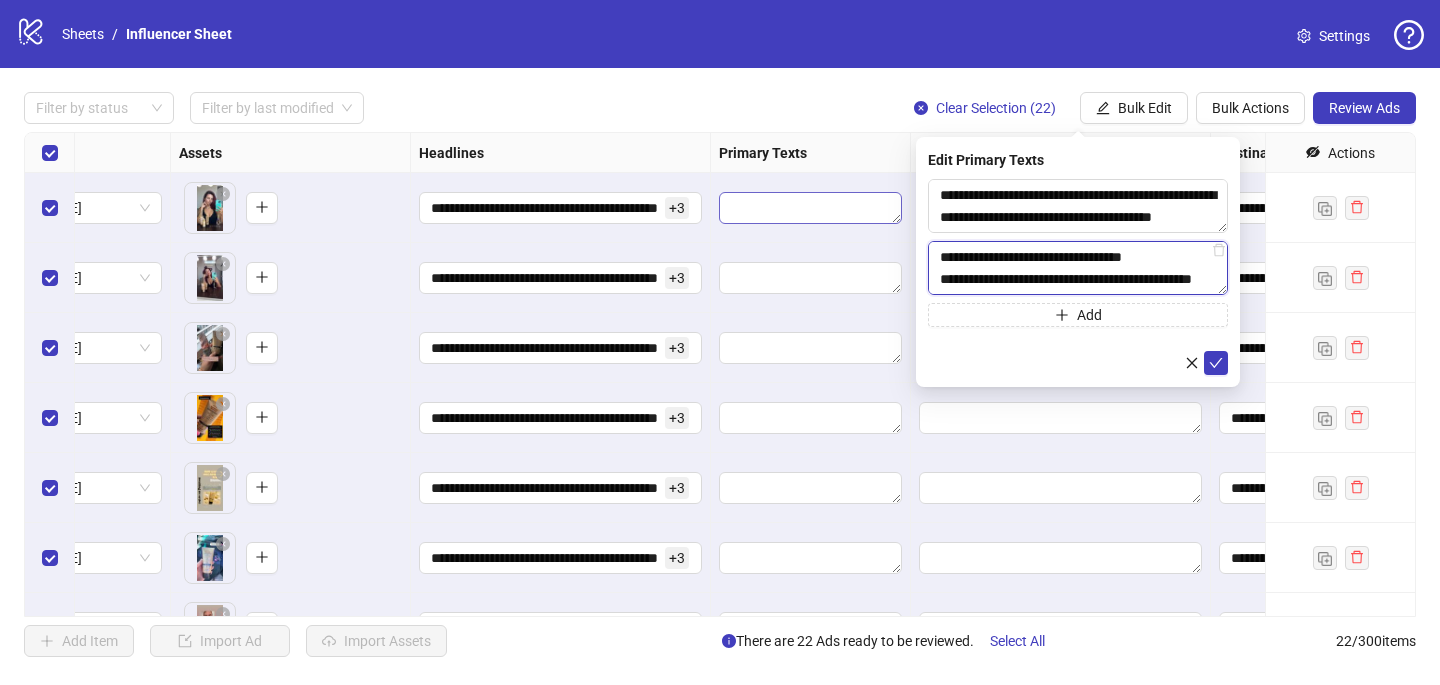 scroll, scrollTop: 396, scrollLeft: 0, axis: vertical 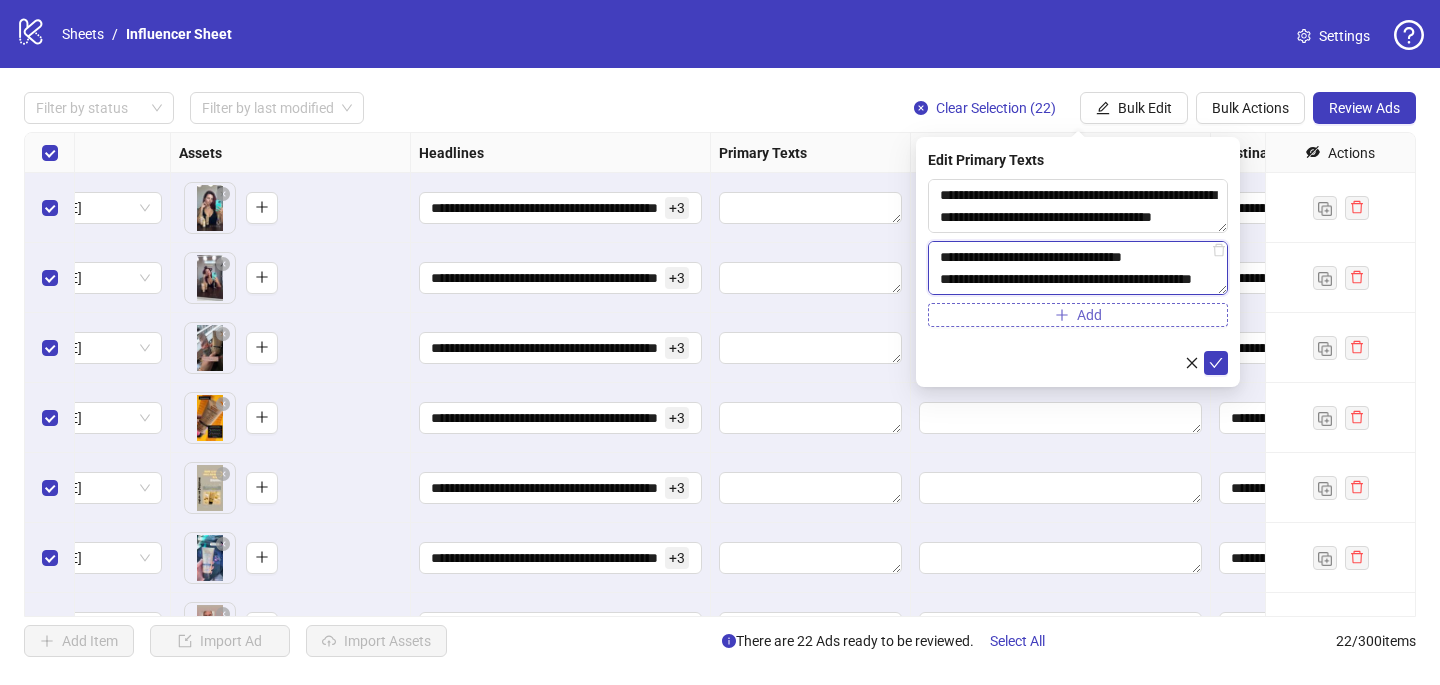 type on "**********" 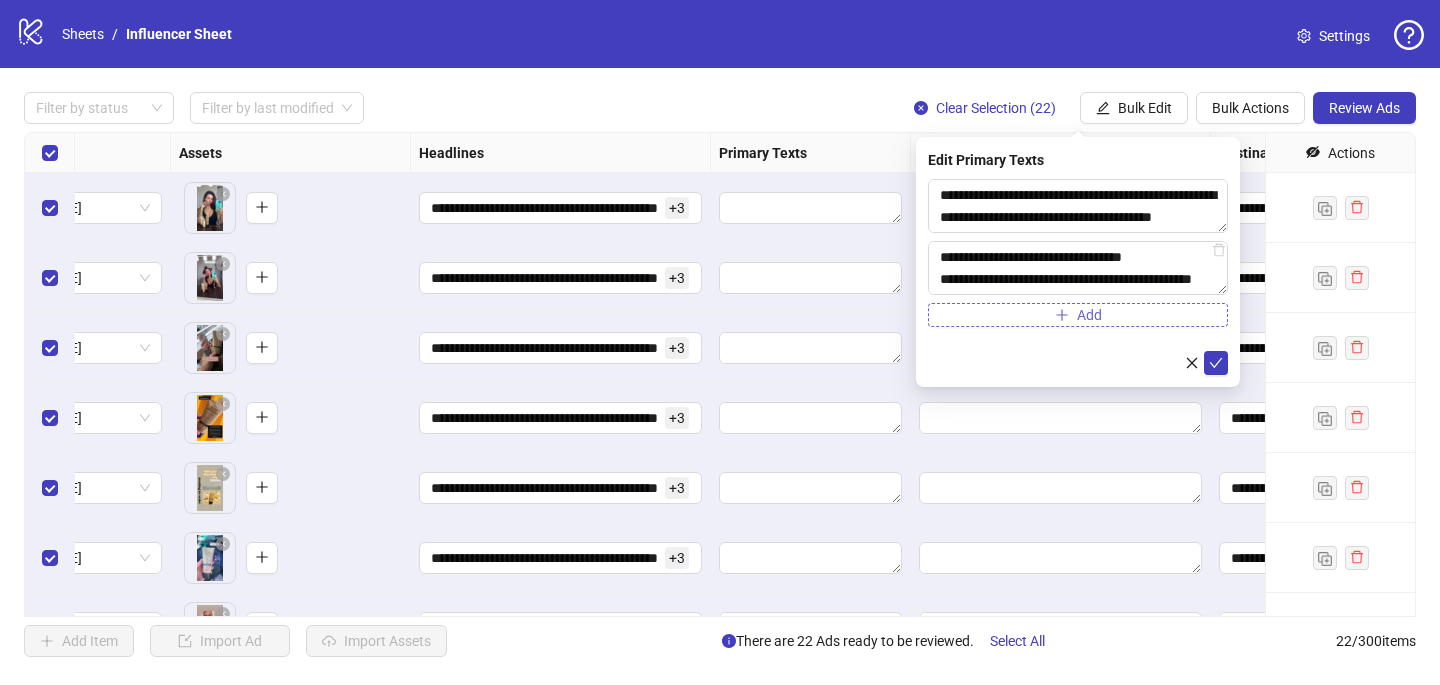 click on "Add" at bounding box center (1078, 315) 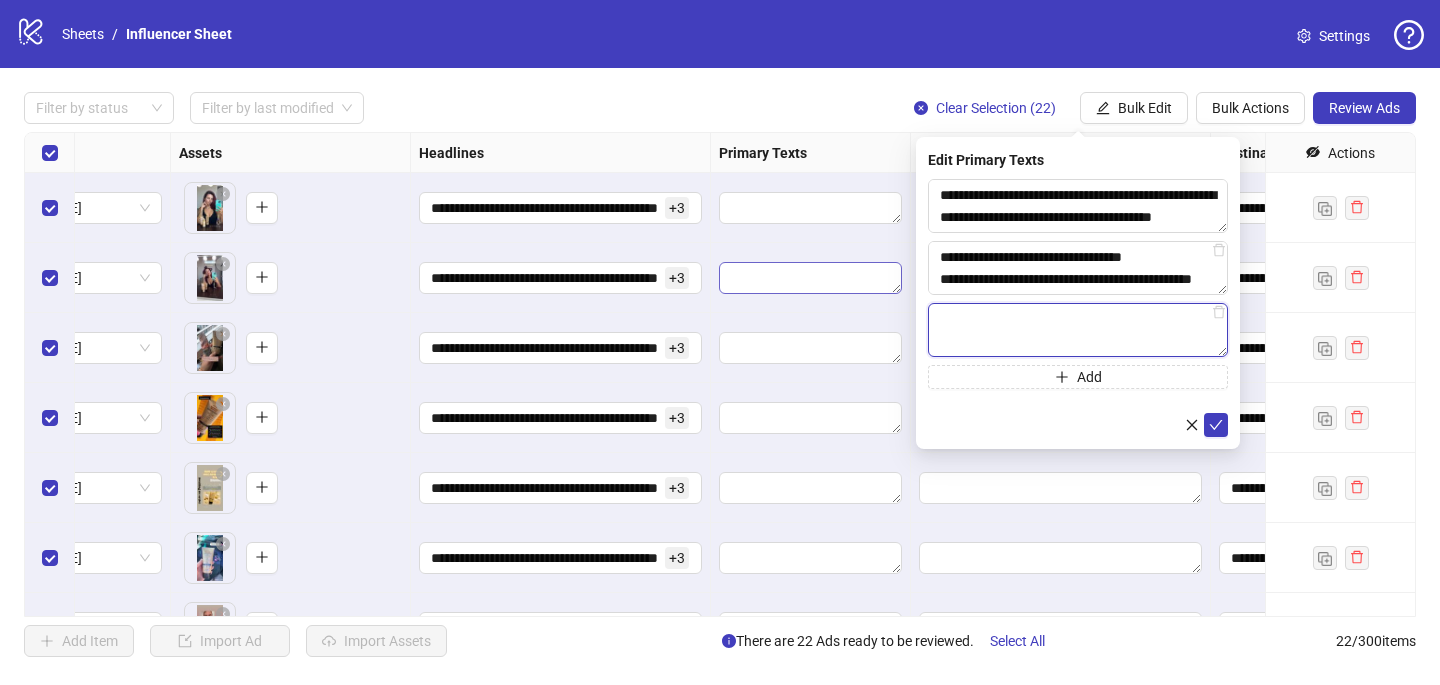 paste on "**********" 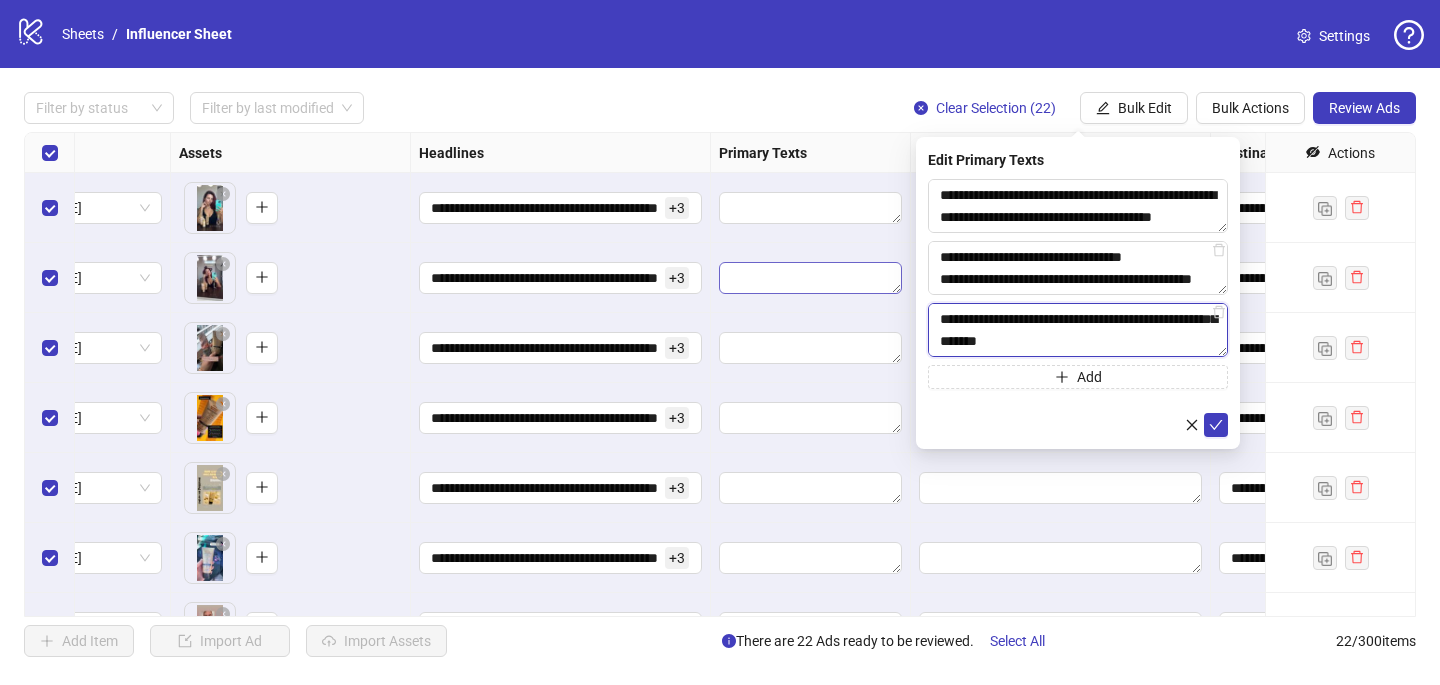 scroll, scrollTop: 352, scrollLeft: 0, axis: vertical 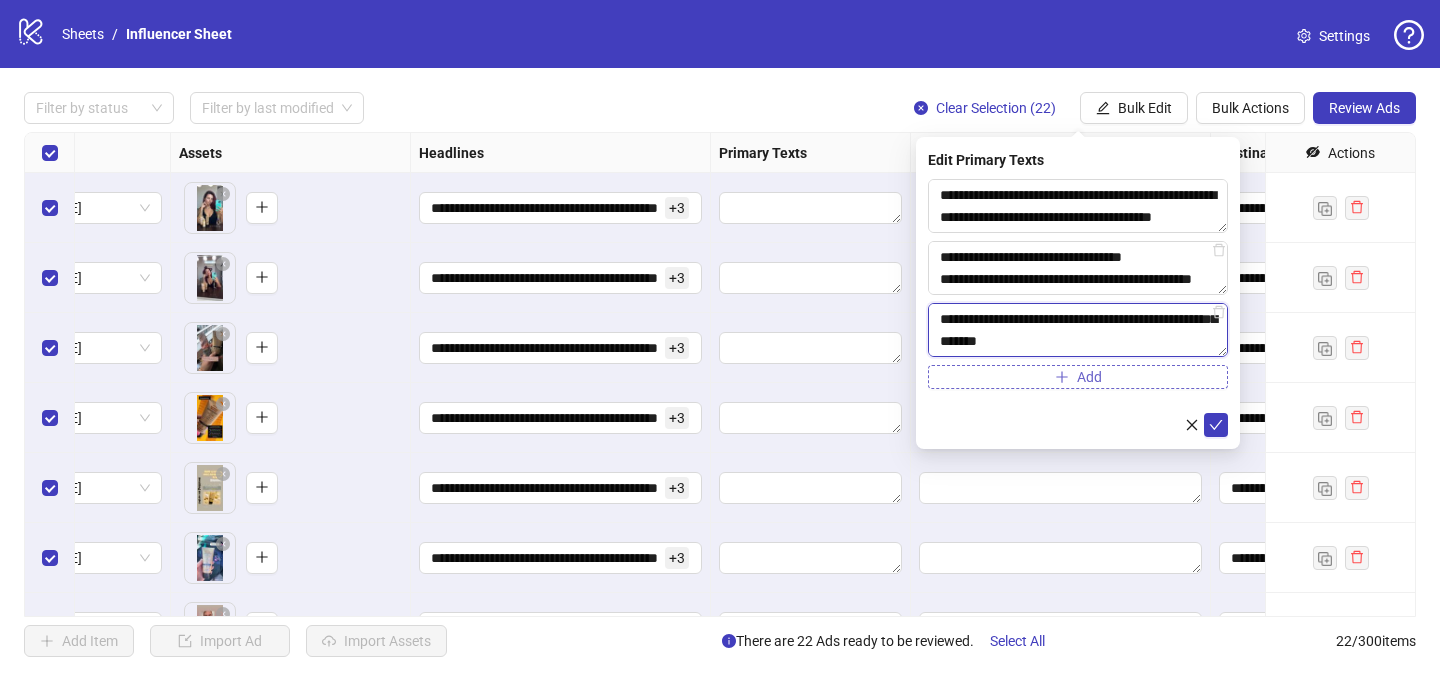 type on "**********" 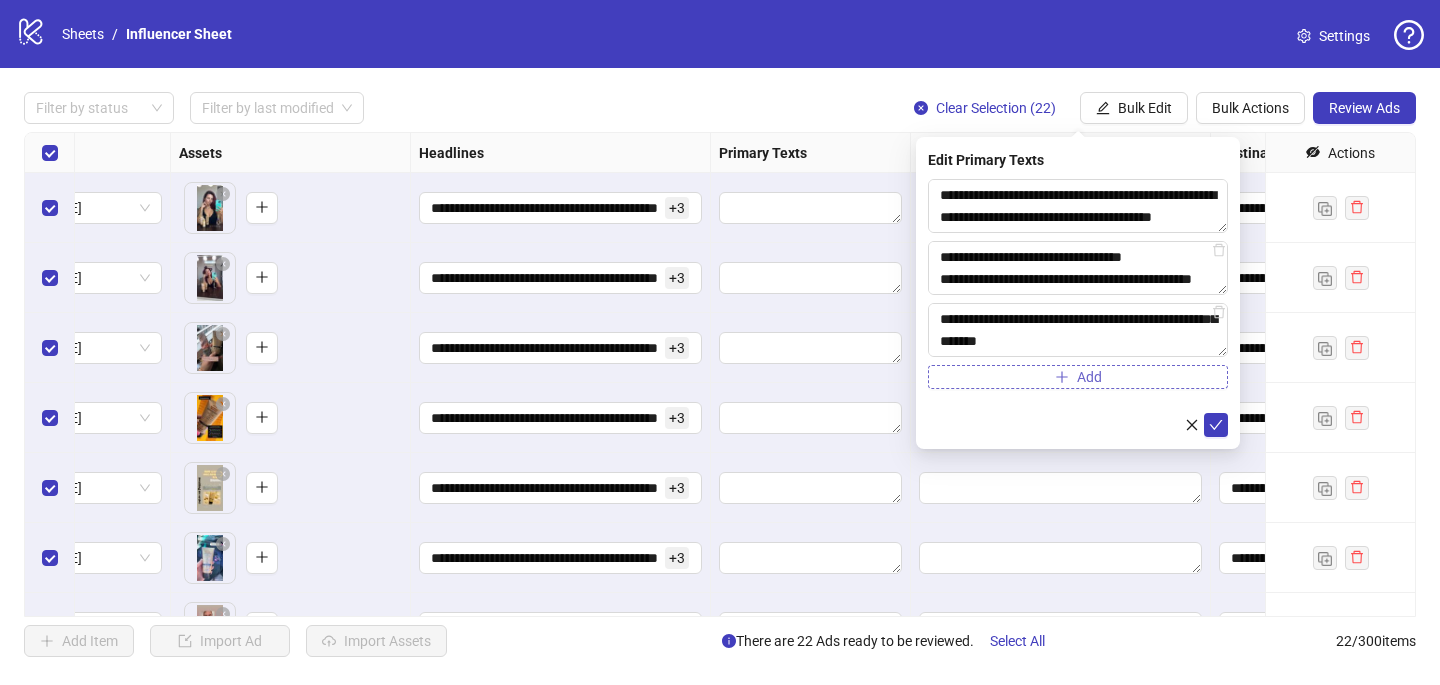 click on "Add" at bounding box center [1078, 377] 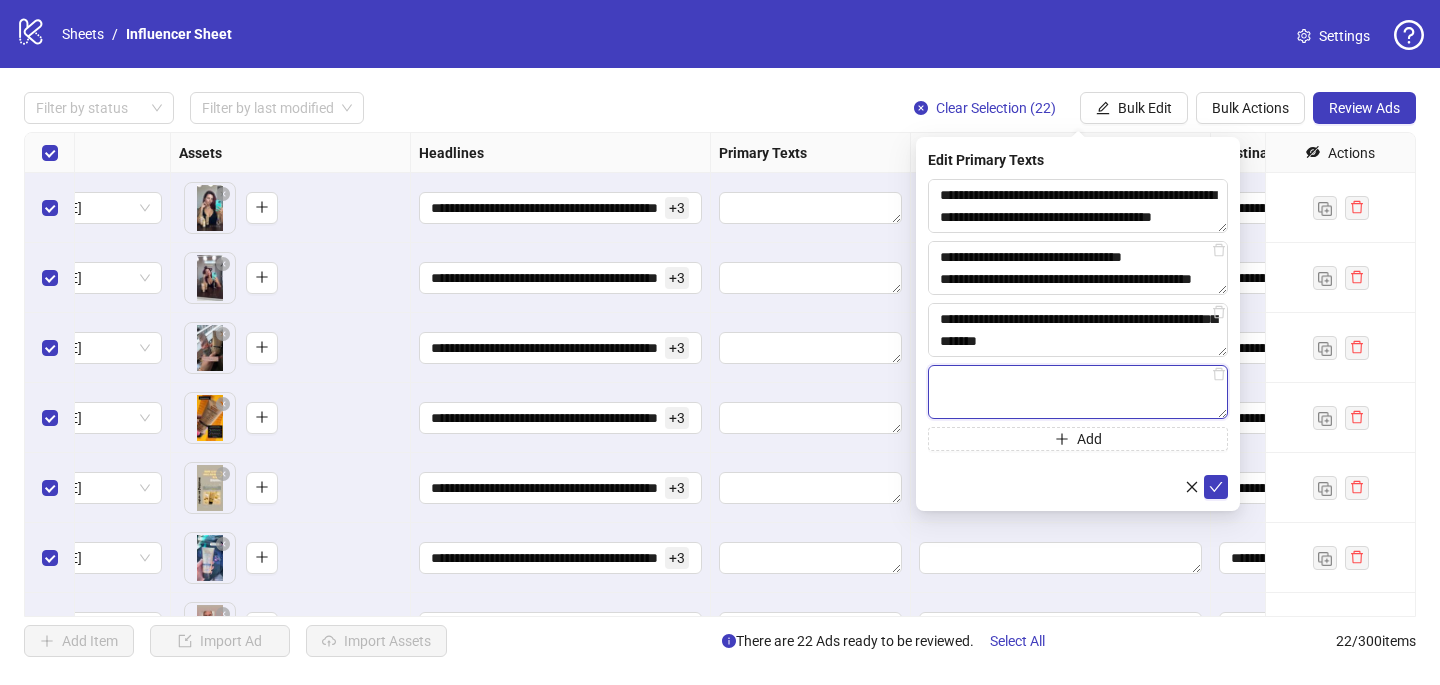 paste on "**********" 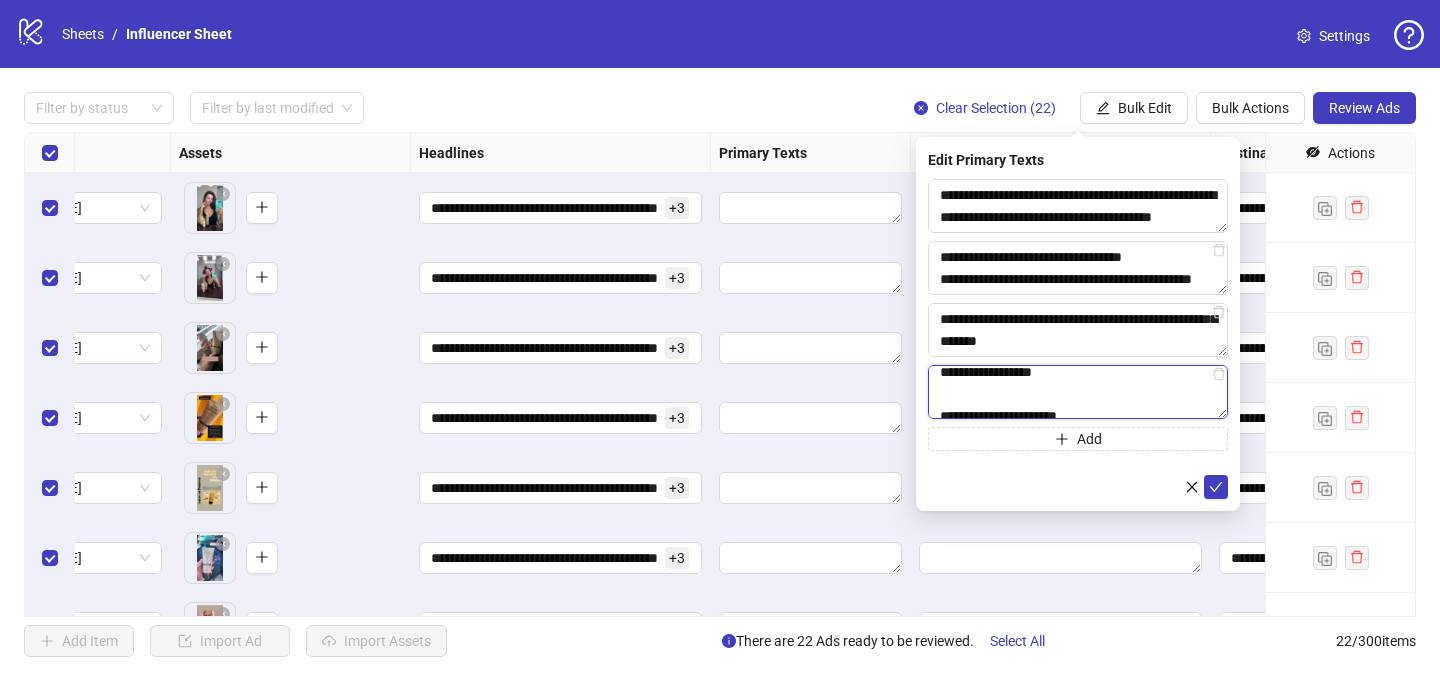 scroll, scrollTop: 360, scrollLeft: 0, axis: vertical 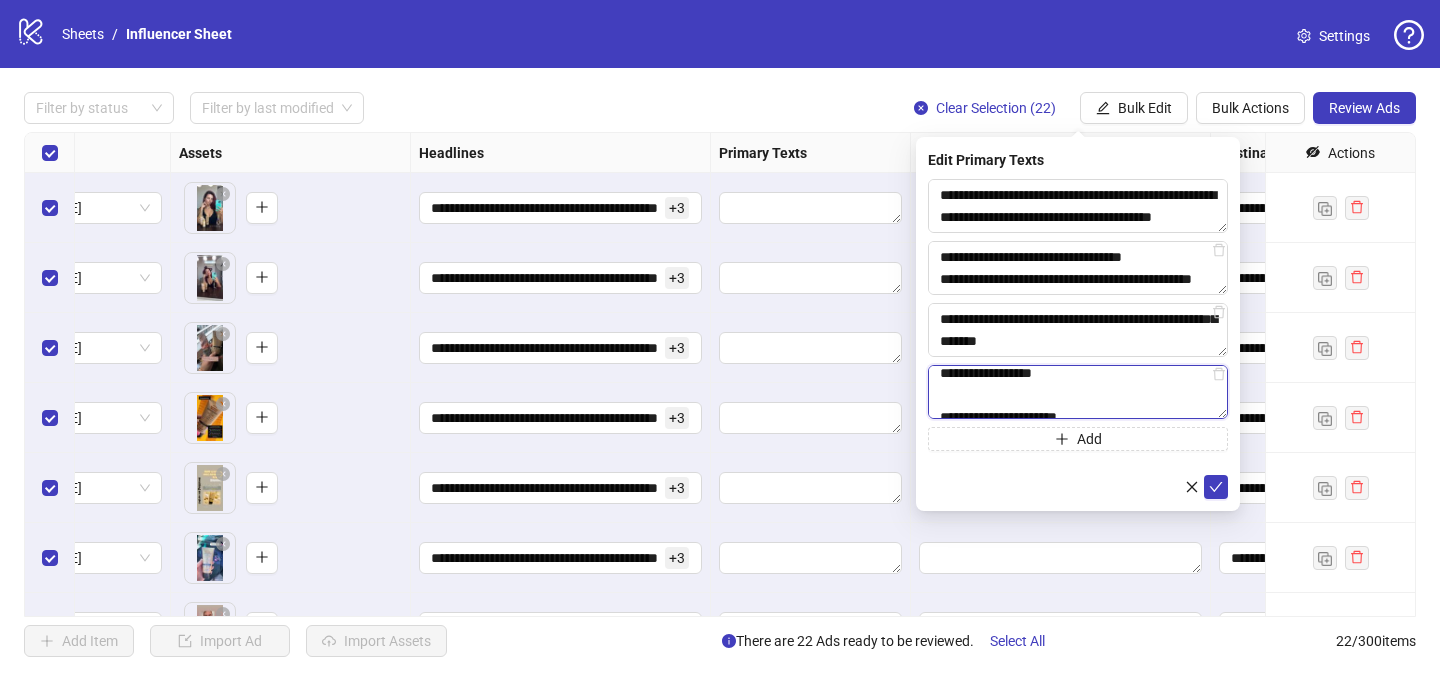 click on "**********" at bounding box center [1078, 392] 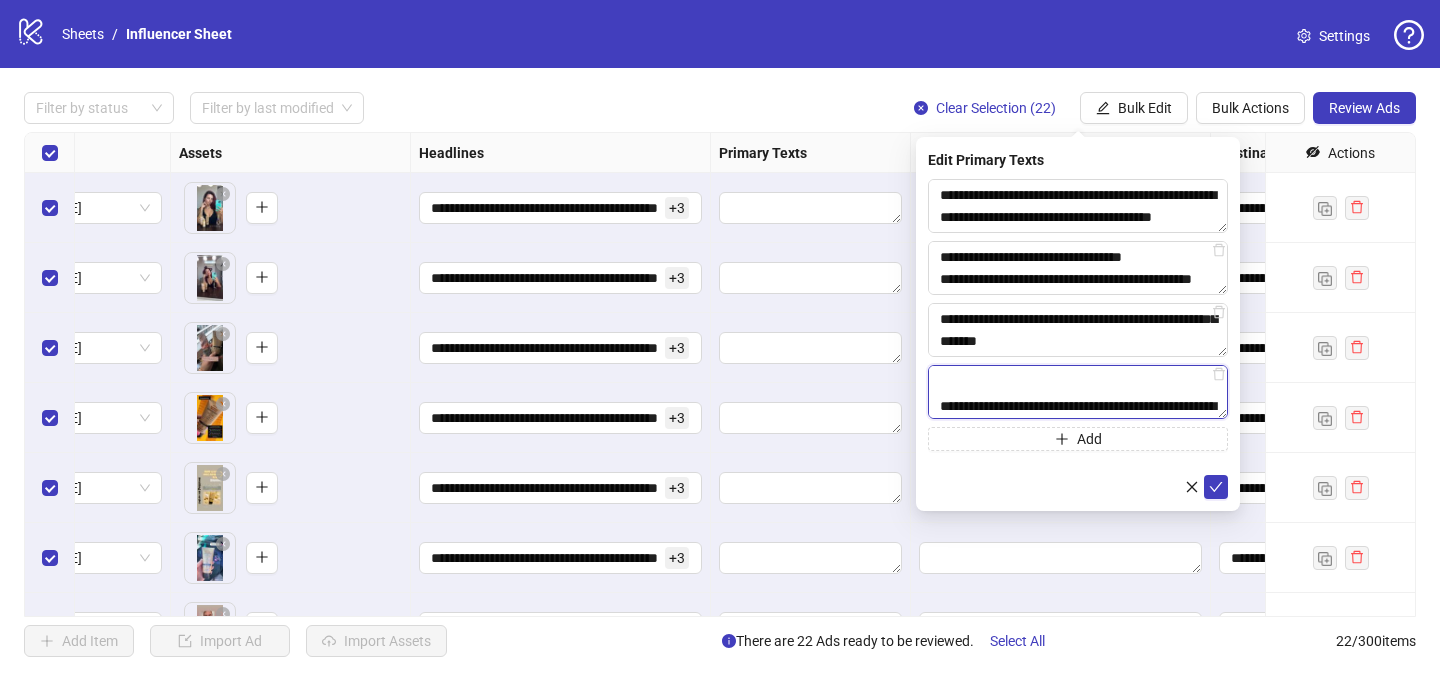 click on "**********" at bounding box center (1078, 392) 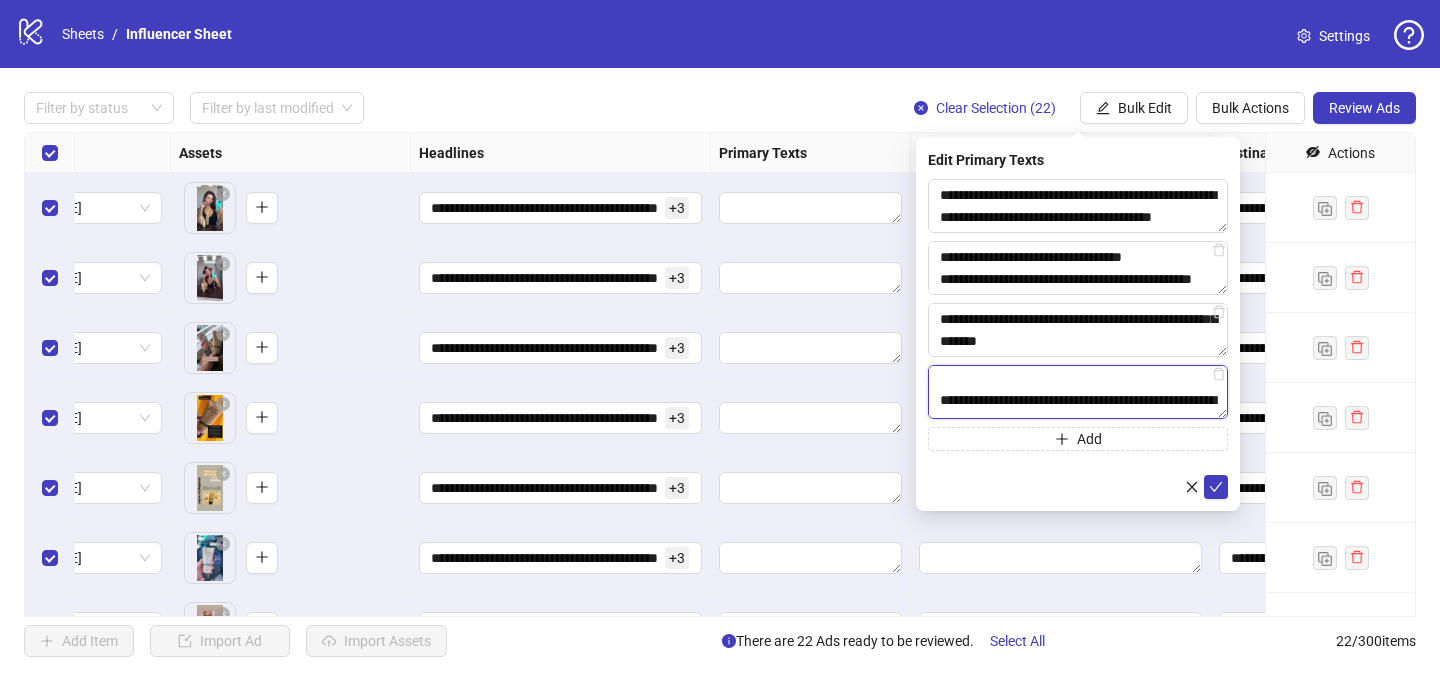 scroll, scrollTop: 638, scrollLeft: 0, axis: vertical 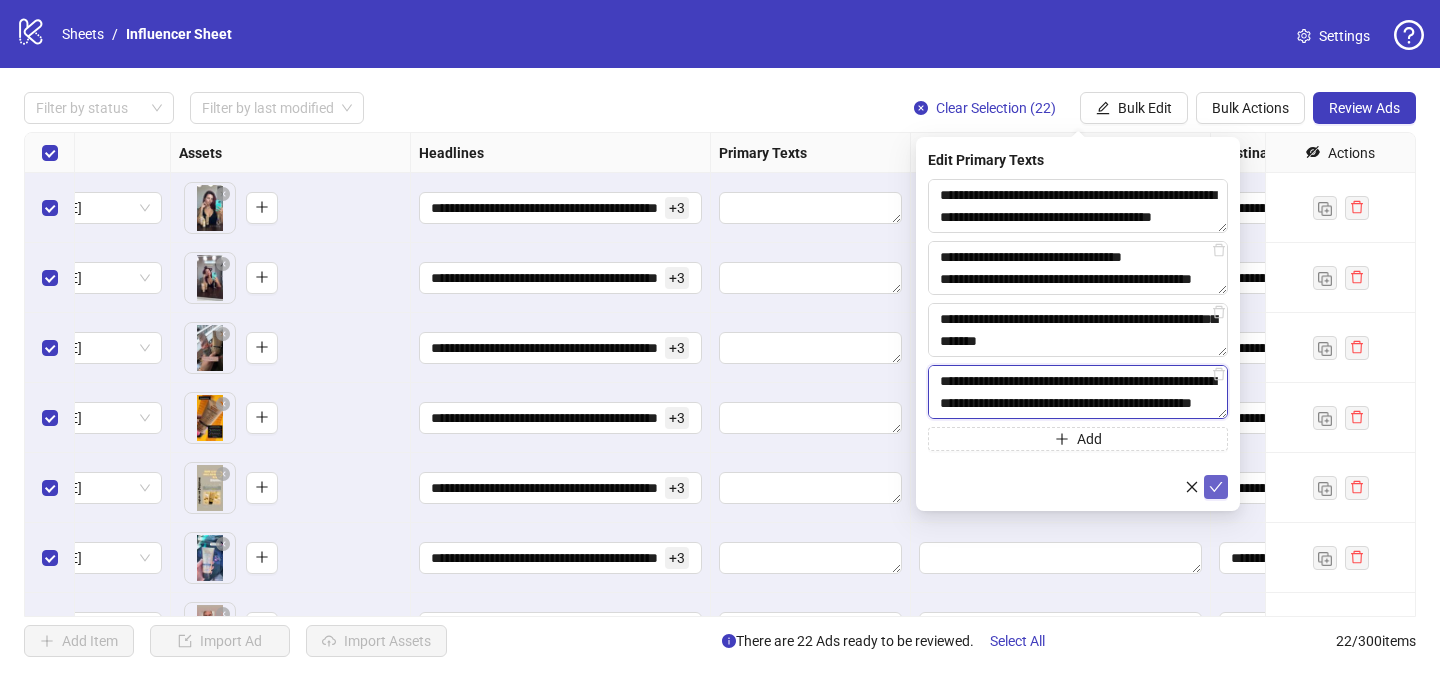 type on "**********" 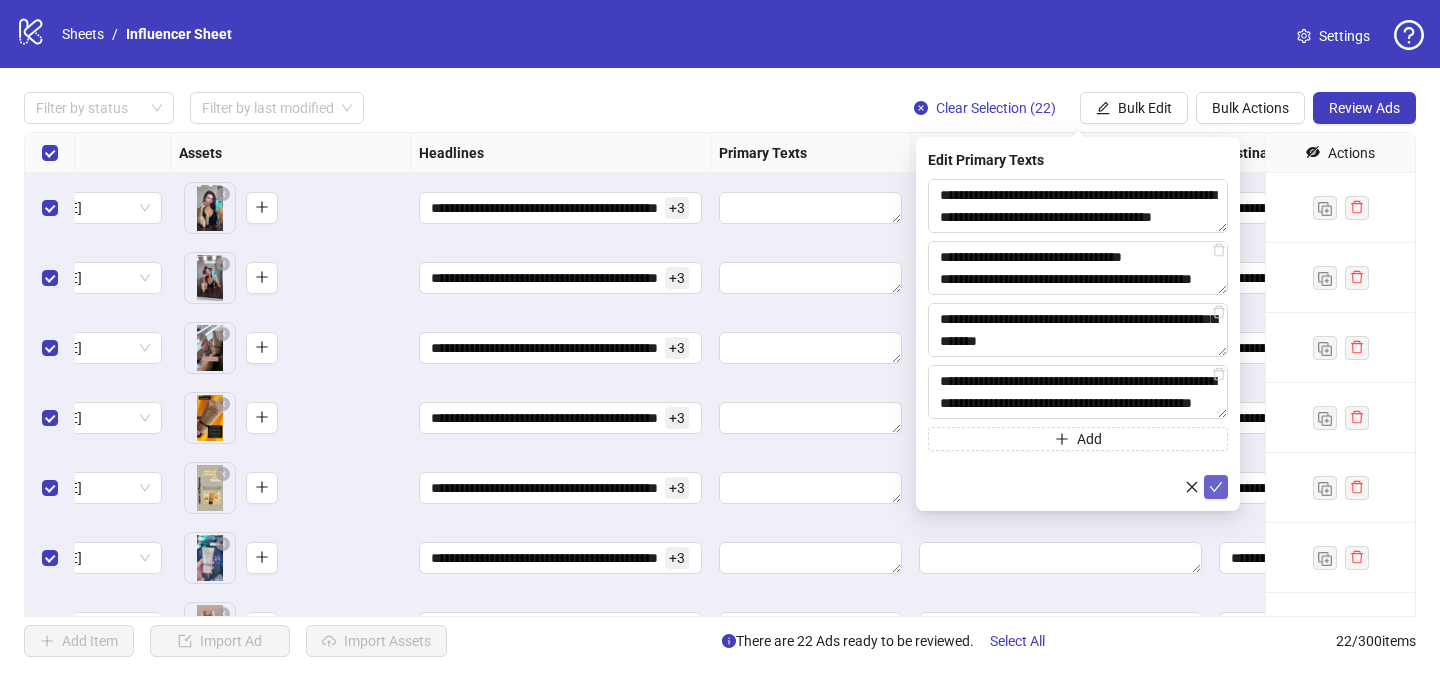 click 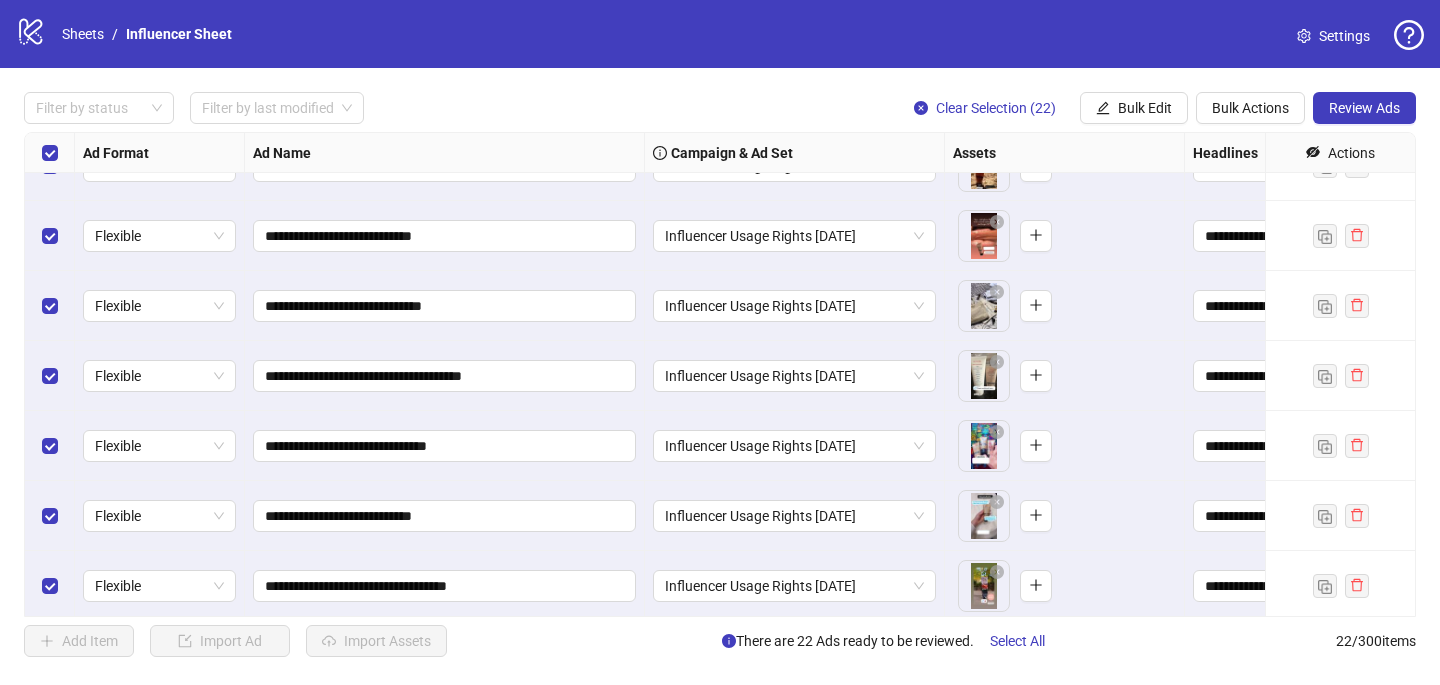 scroll, scrollTop: 1097, scrollLeft: 0, axis: vertical 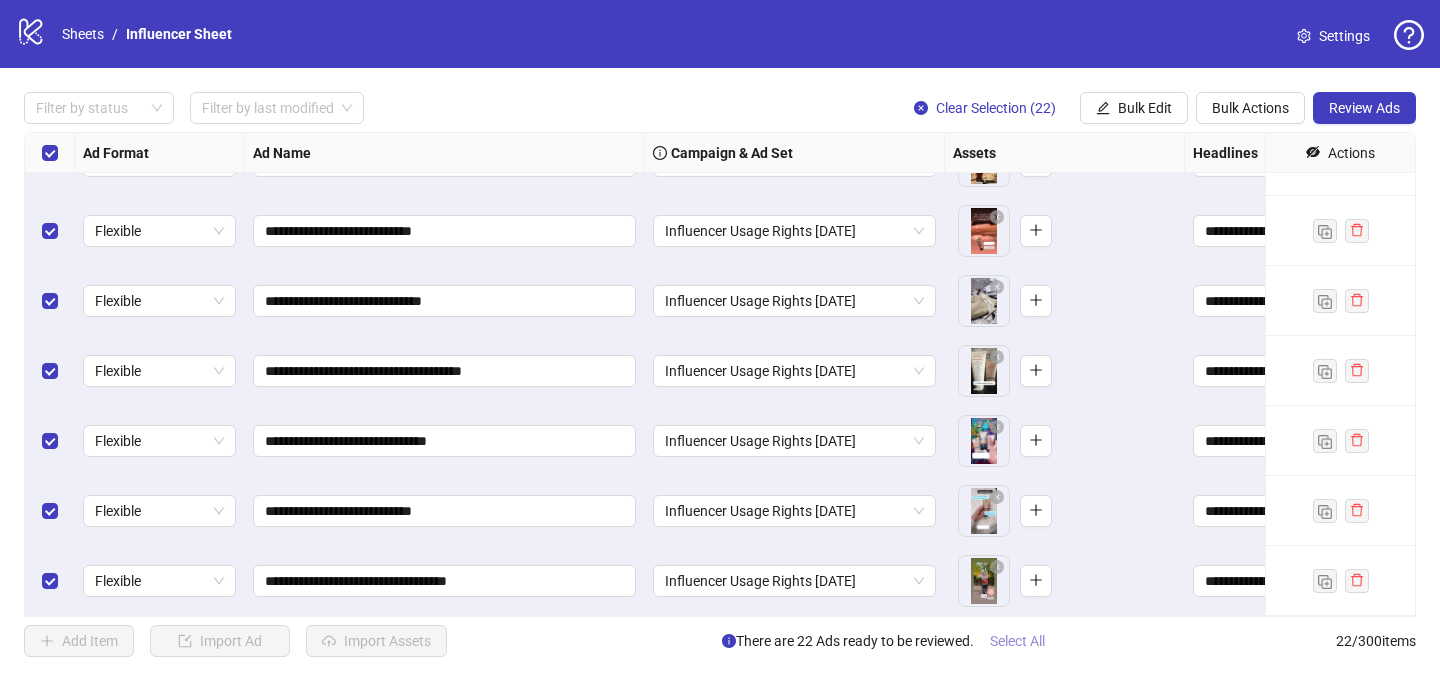click on "Select All" at bounding box center (1017, 641) 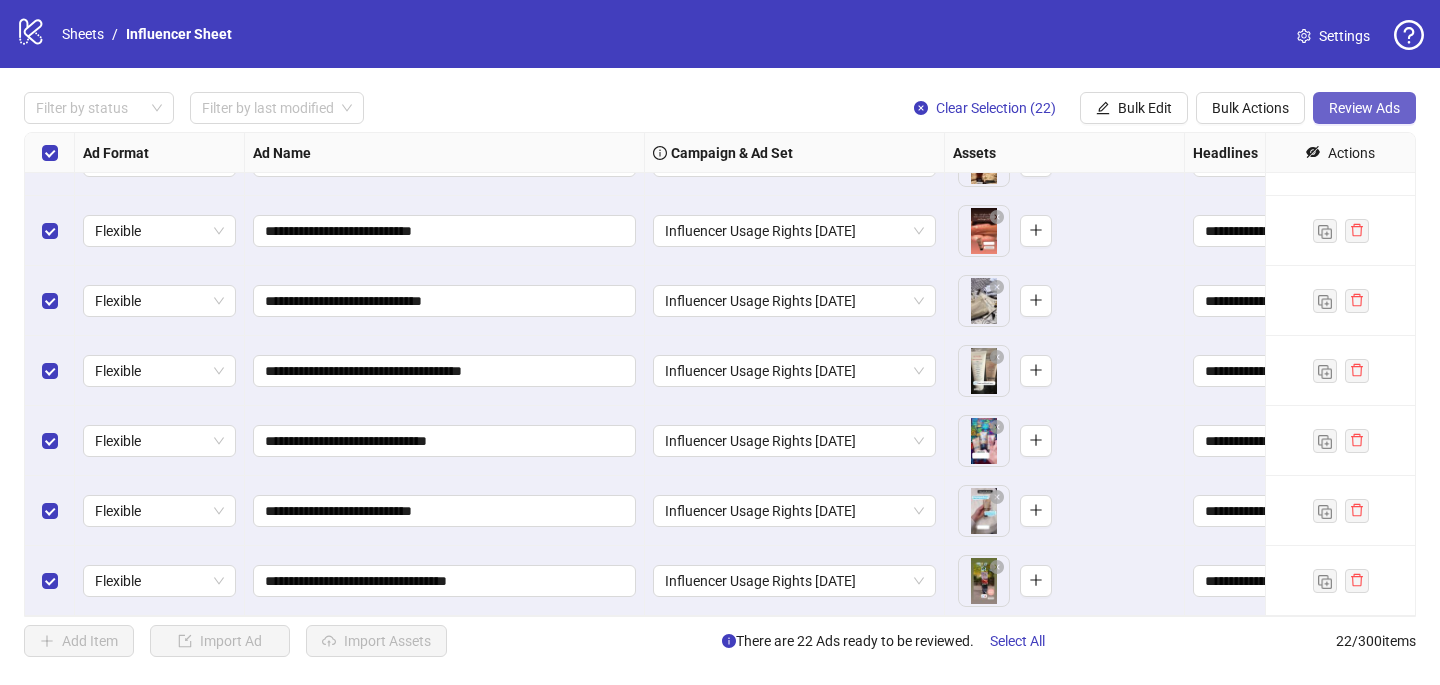 click on "Review Ads" at bounding box center (1364, 108) 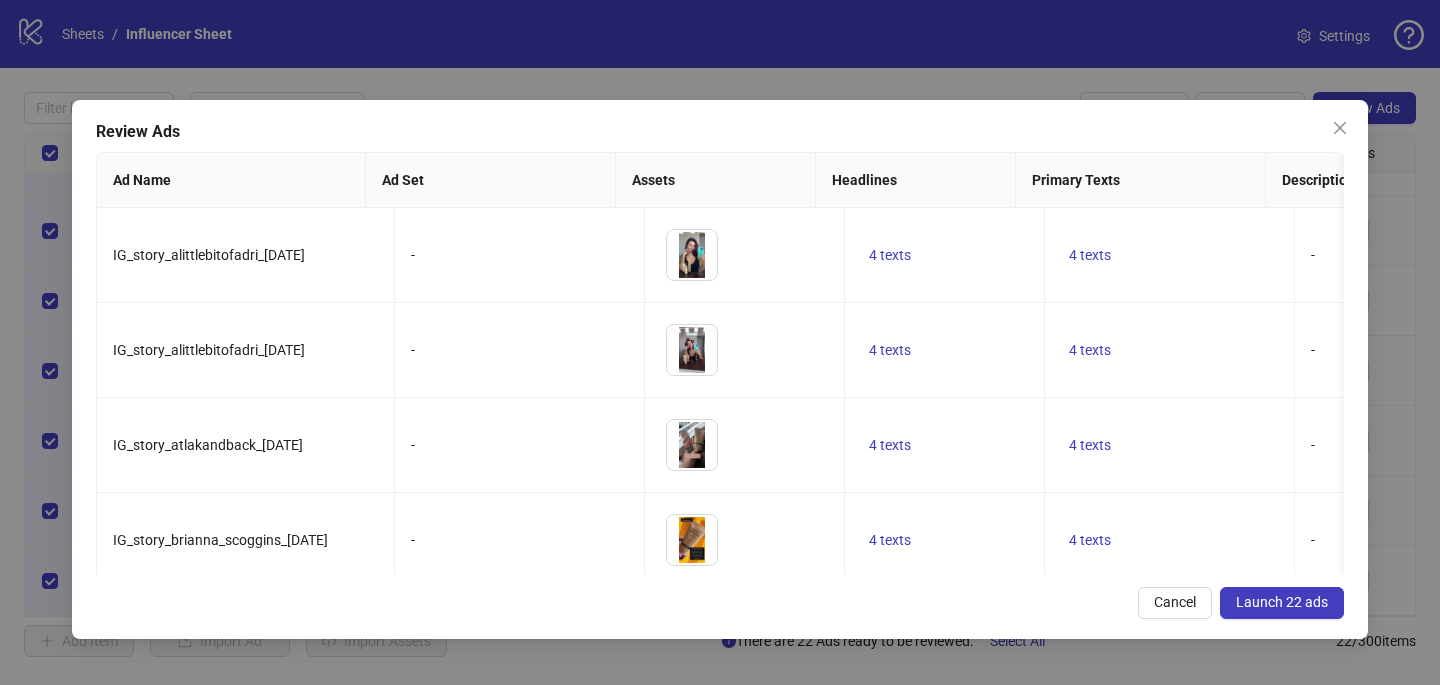 click on "Launch 22 ads" at bounding box center [1282, 602] 